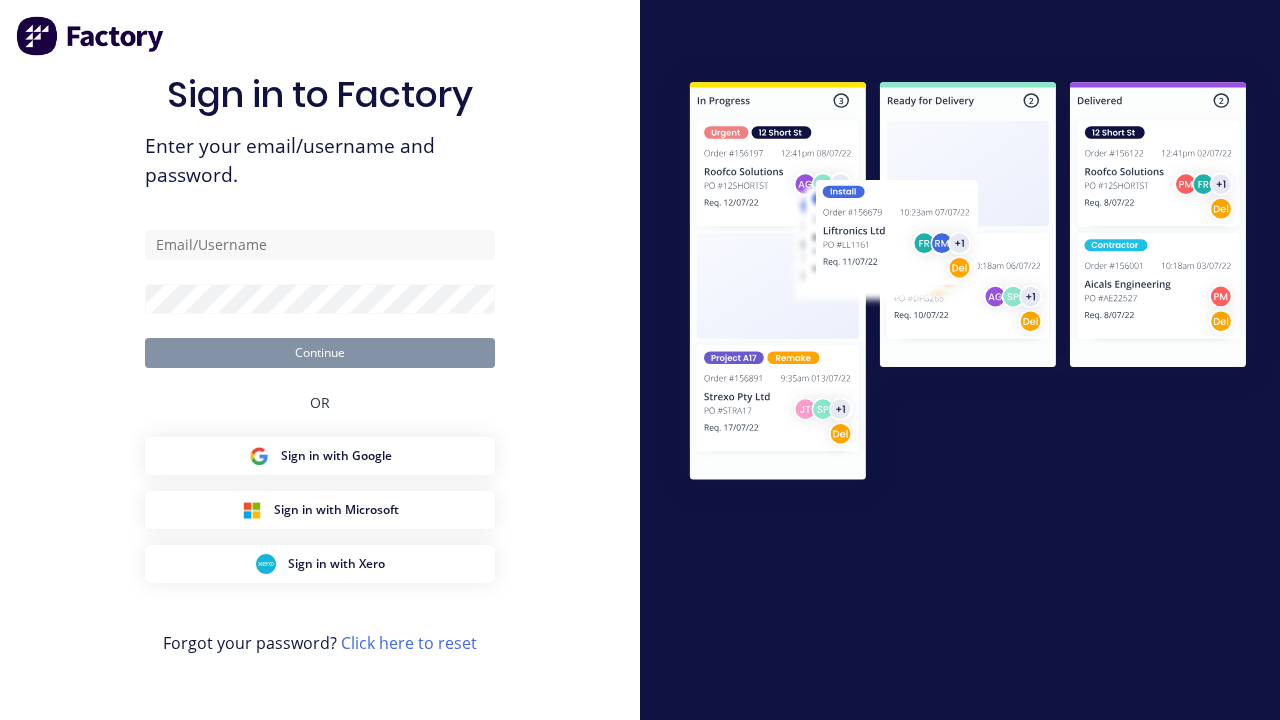 scroll, scrollTop: 0, scrollLeft: 0, axis: both 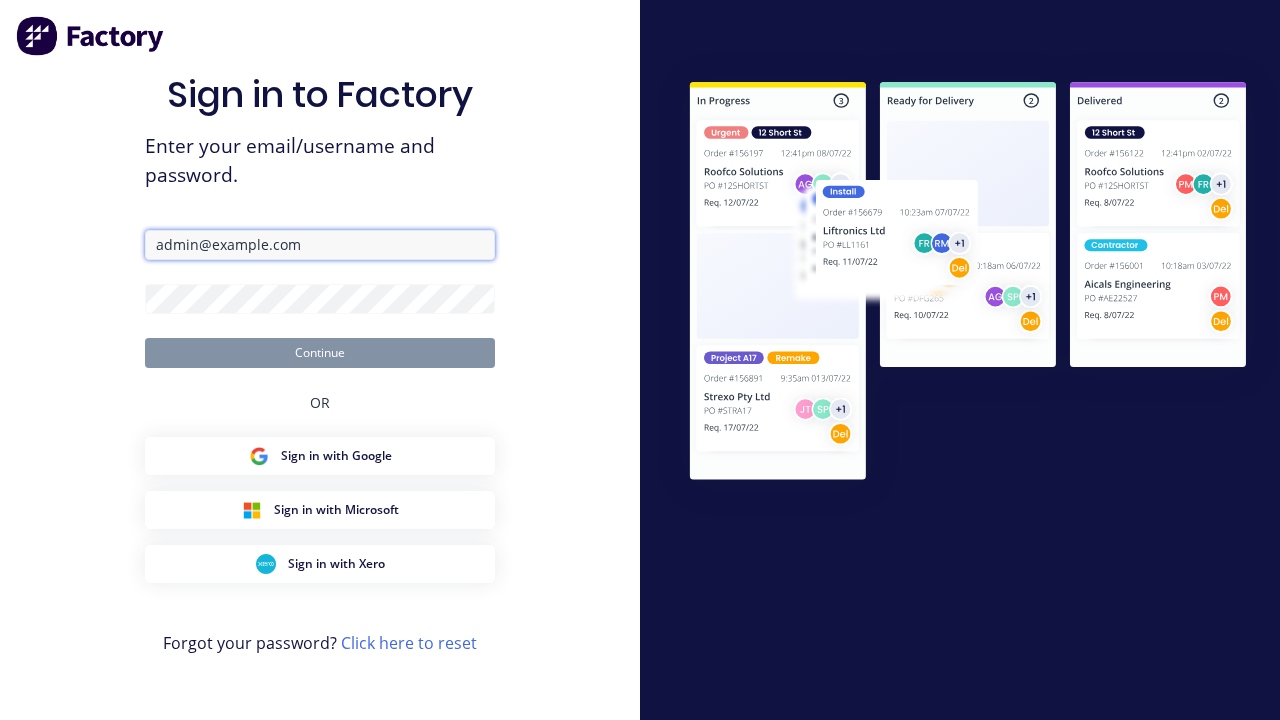 type on "admin@example.com" 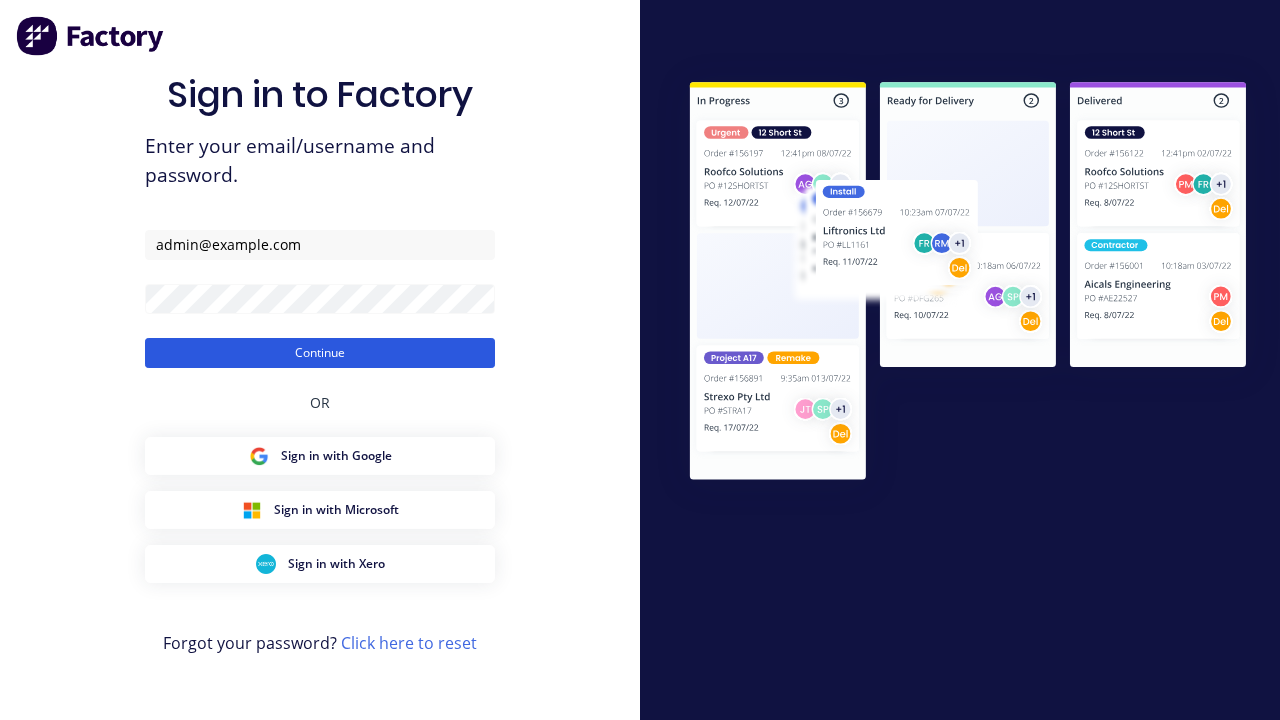 click on "Continue" at bounding box center [320, 353] 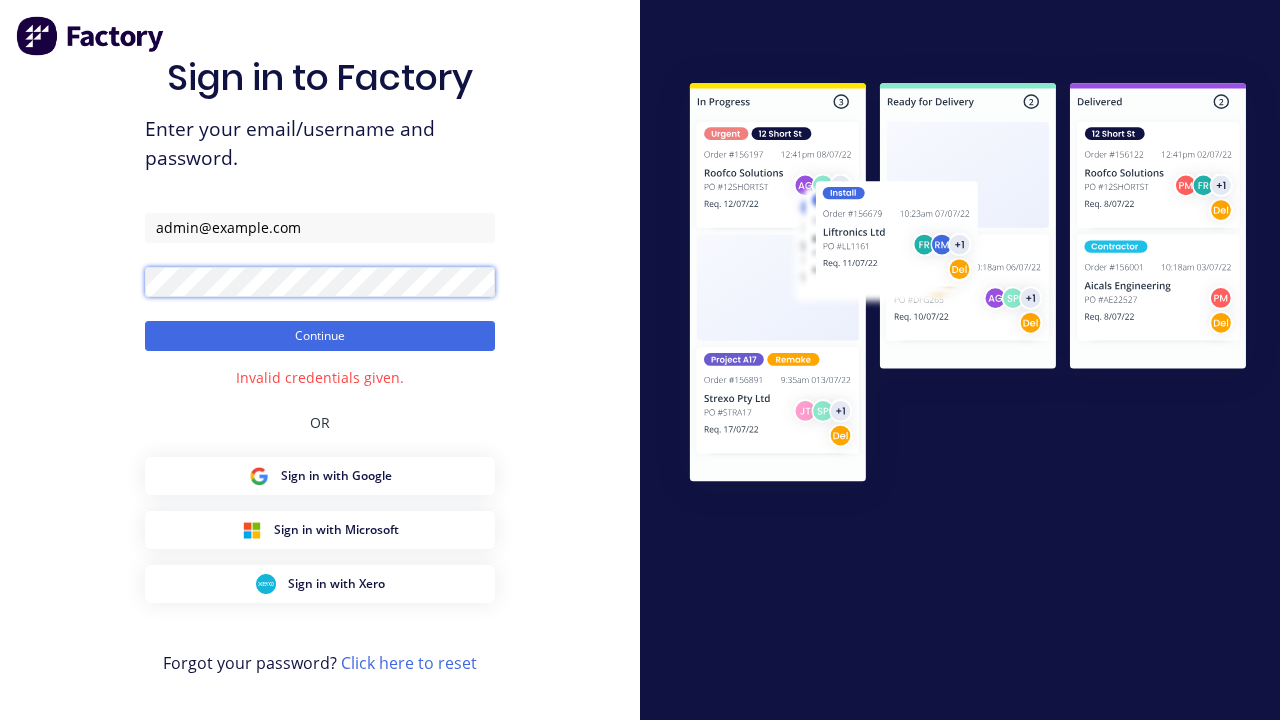 click on "Continue" at bounding box center [320, 336] 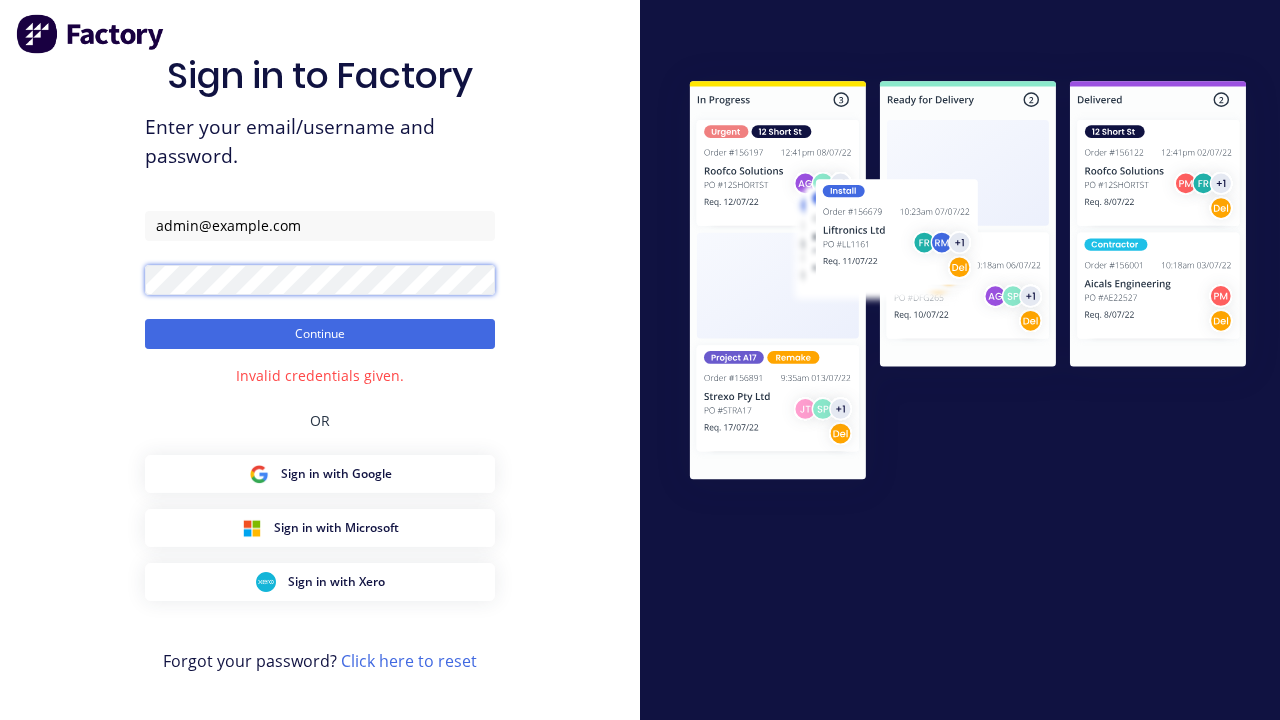 scroll, scrollTop: 1, scrollLeft: 0, axis: vertical 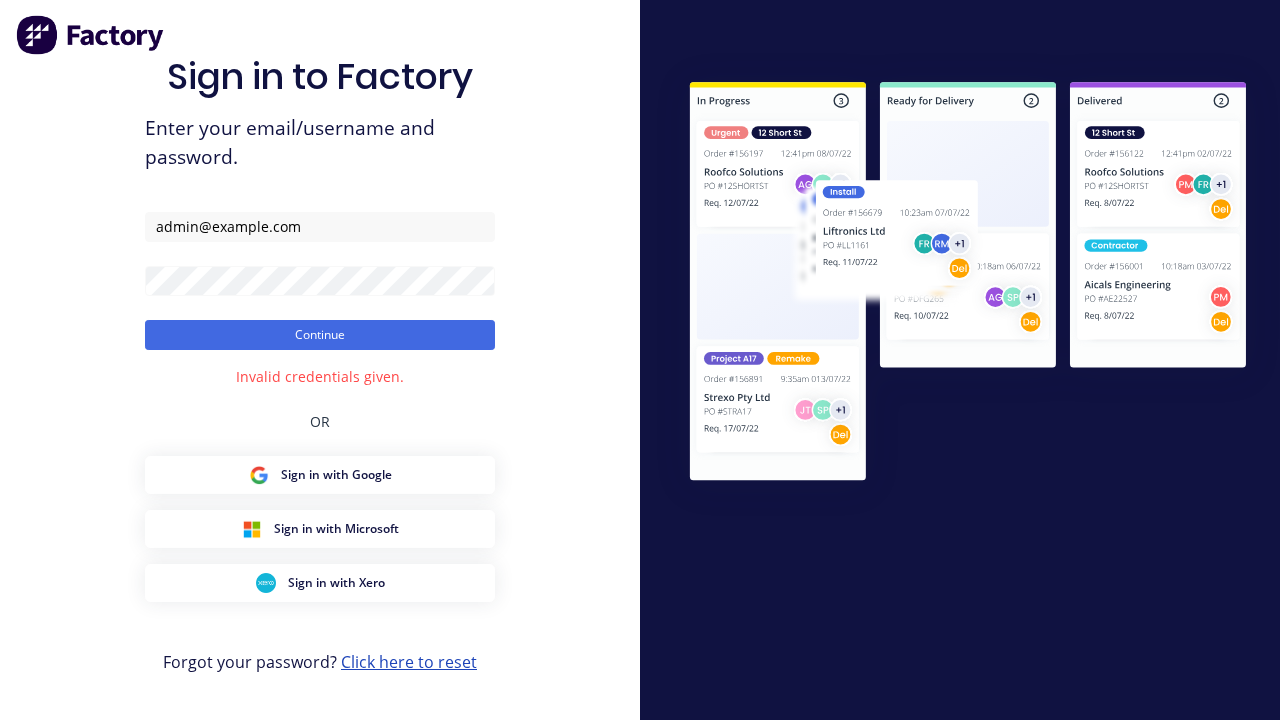 click on "Click here to reset" at bounding box center [409, 662] 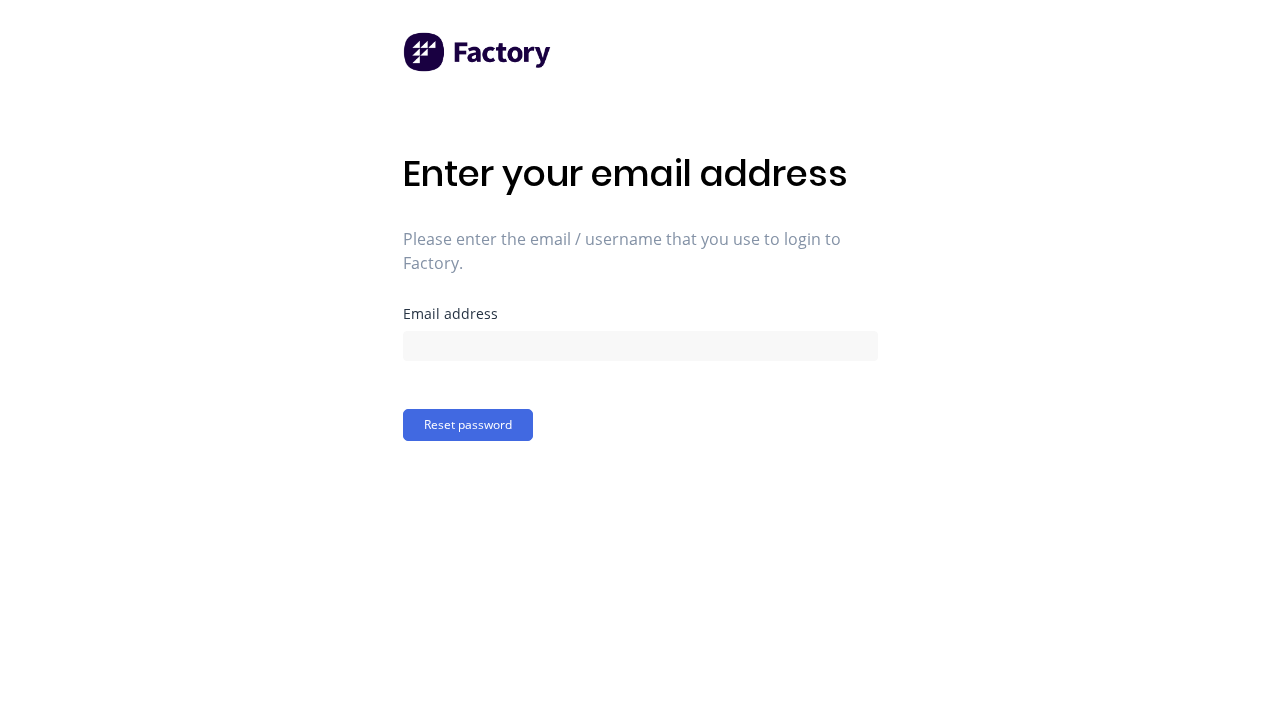 scroll, scrollTop: 0, scrollLeft: 0, axis: both 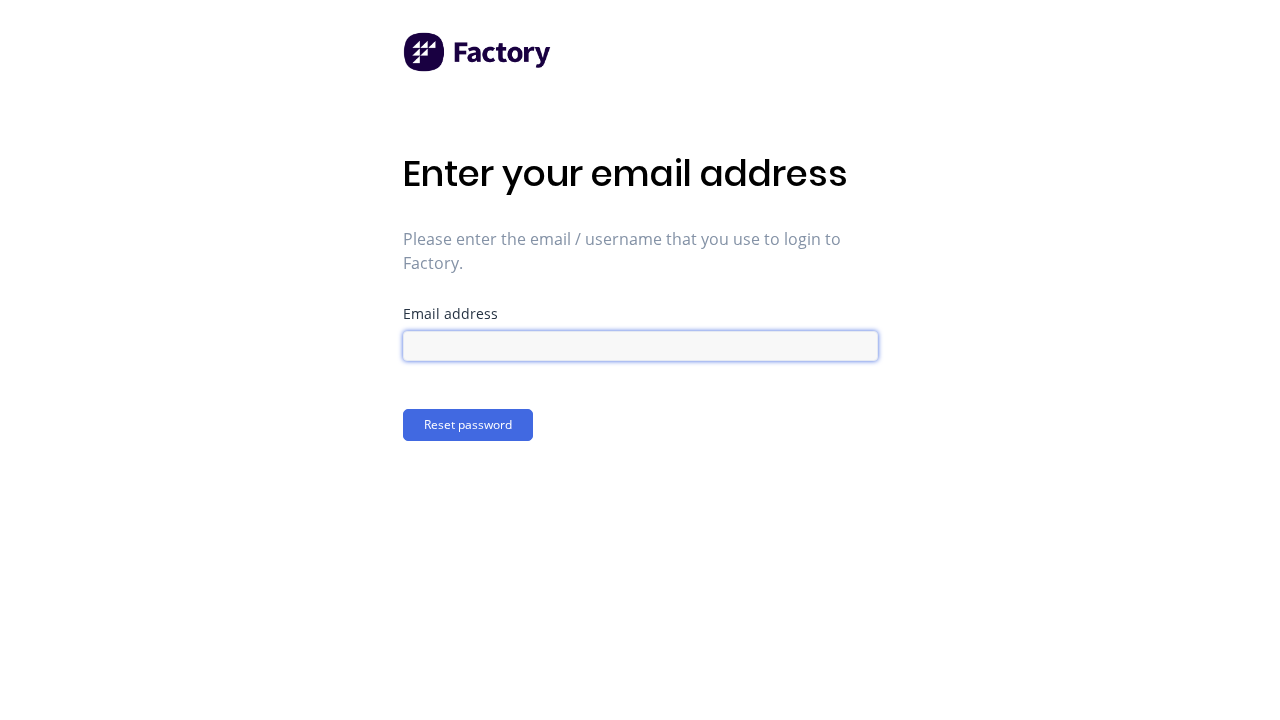 click at bounding box center [640, 346] 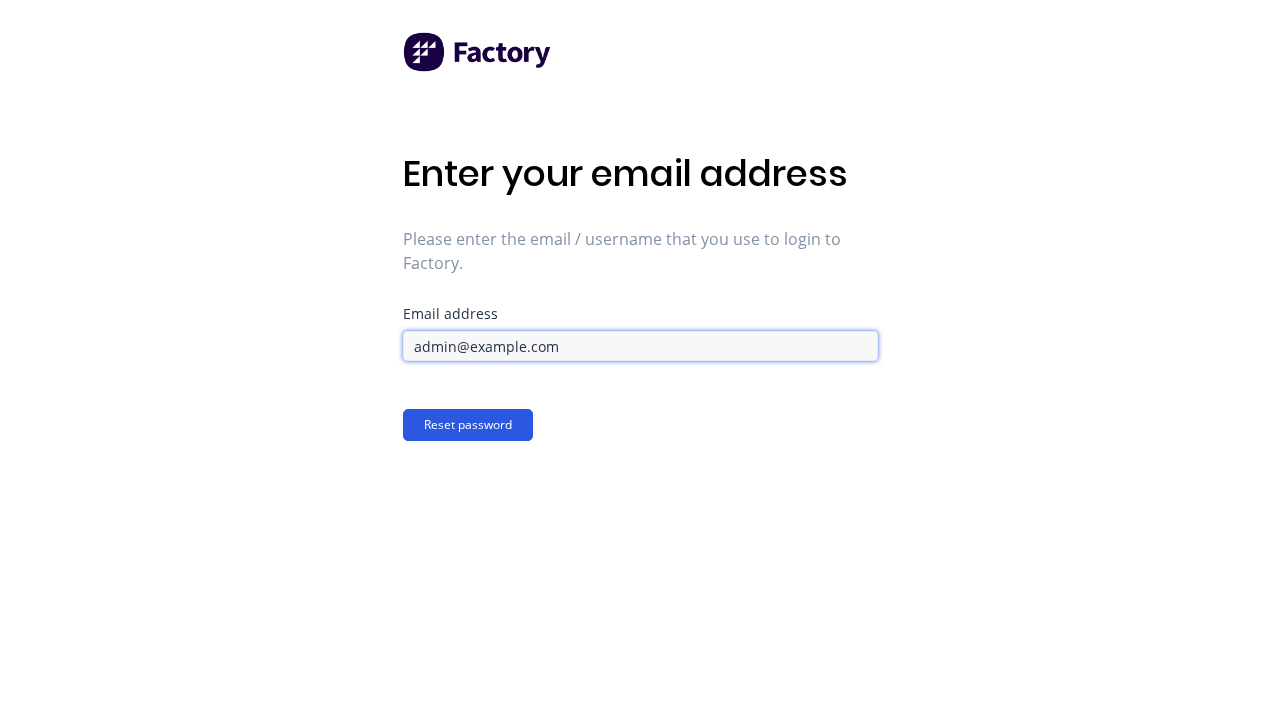 type on "admin@example.com" 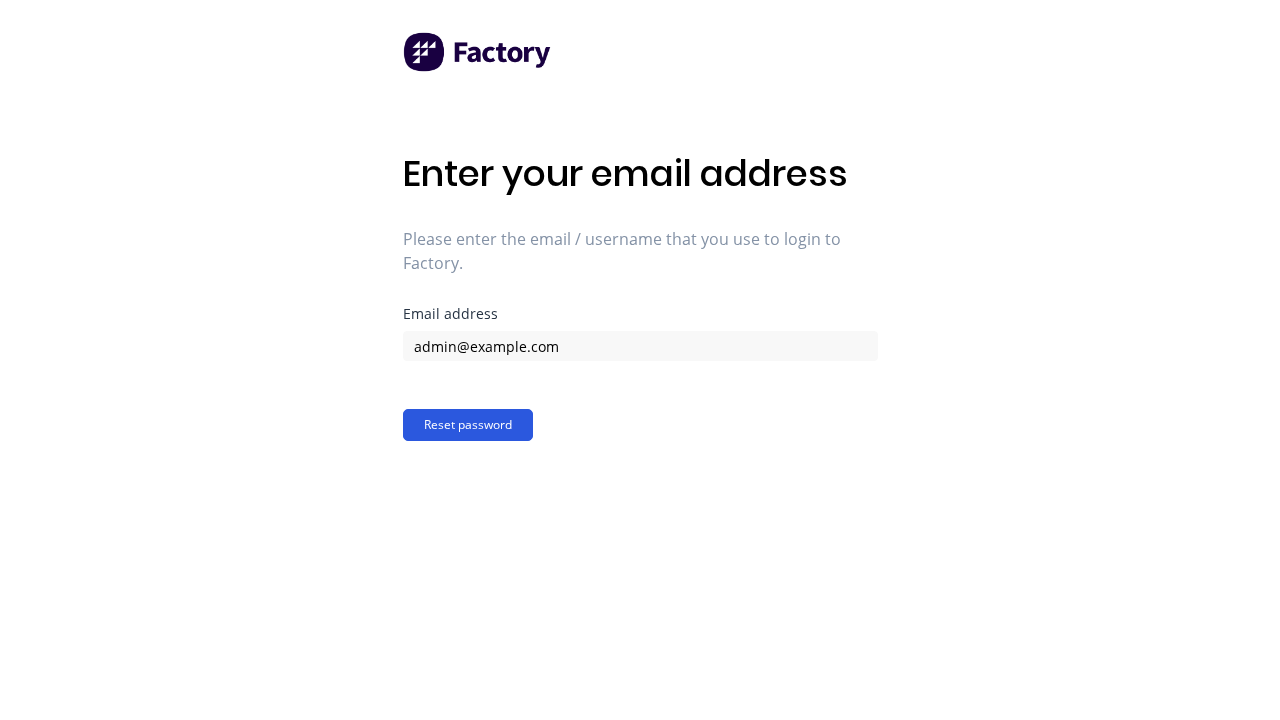 click on "Reset password" at bounding box center [468, 425] 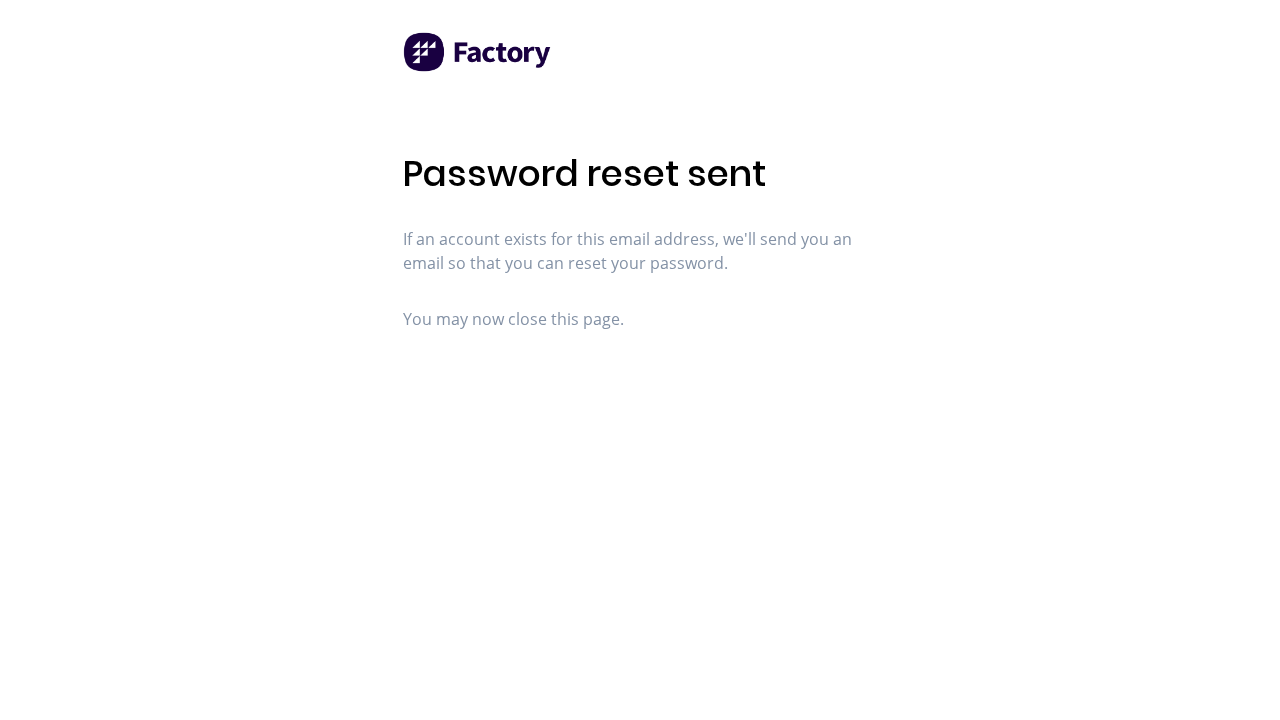 click on "Password reset sent If an account exists for this email address, we'll send you an email so that you can reset your password. You may now close this page." at bounding box center [640, 360] 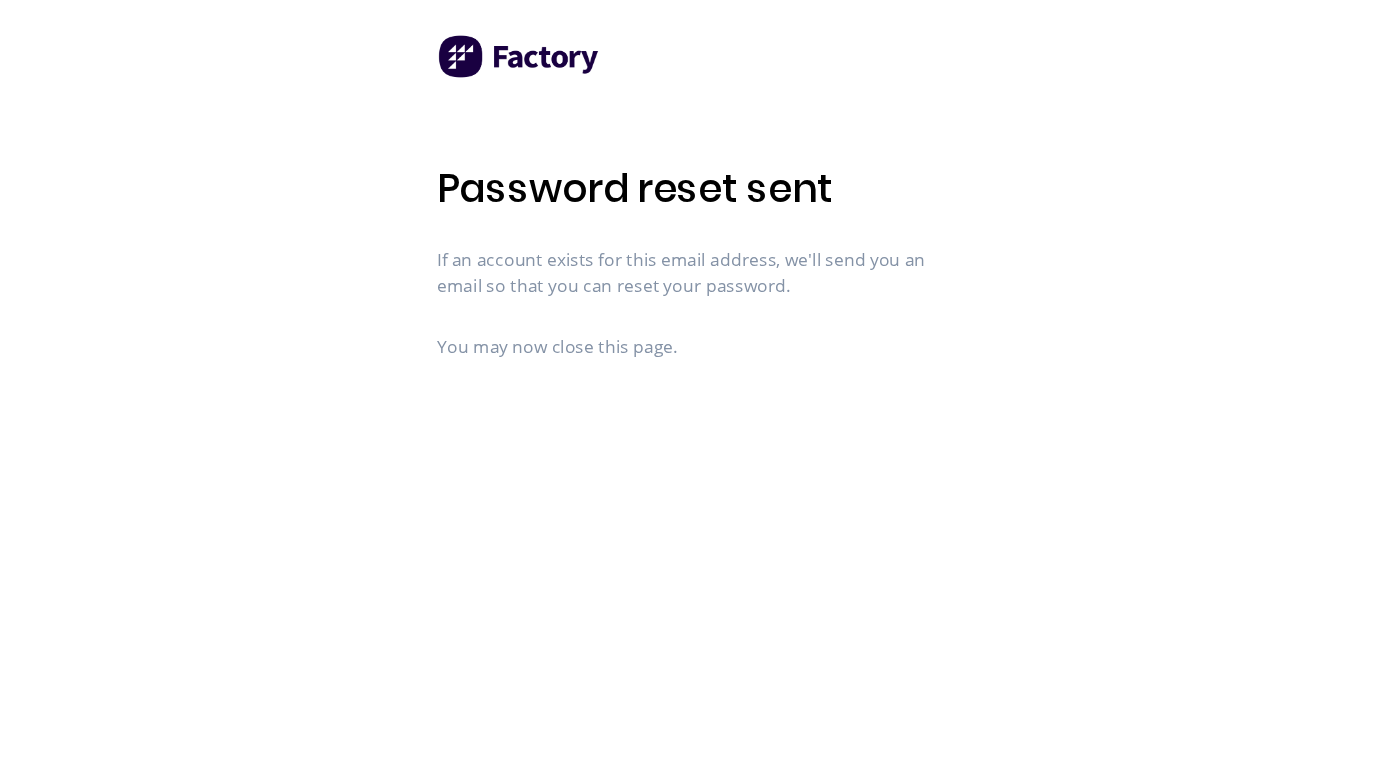 scroll, scrollTop: 0, scrollLeft: 0, axis: both 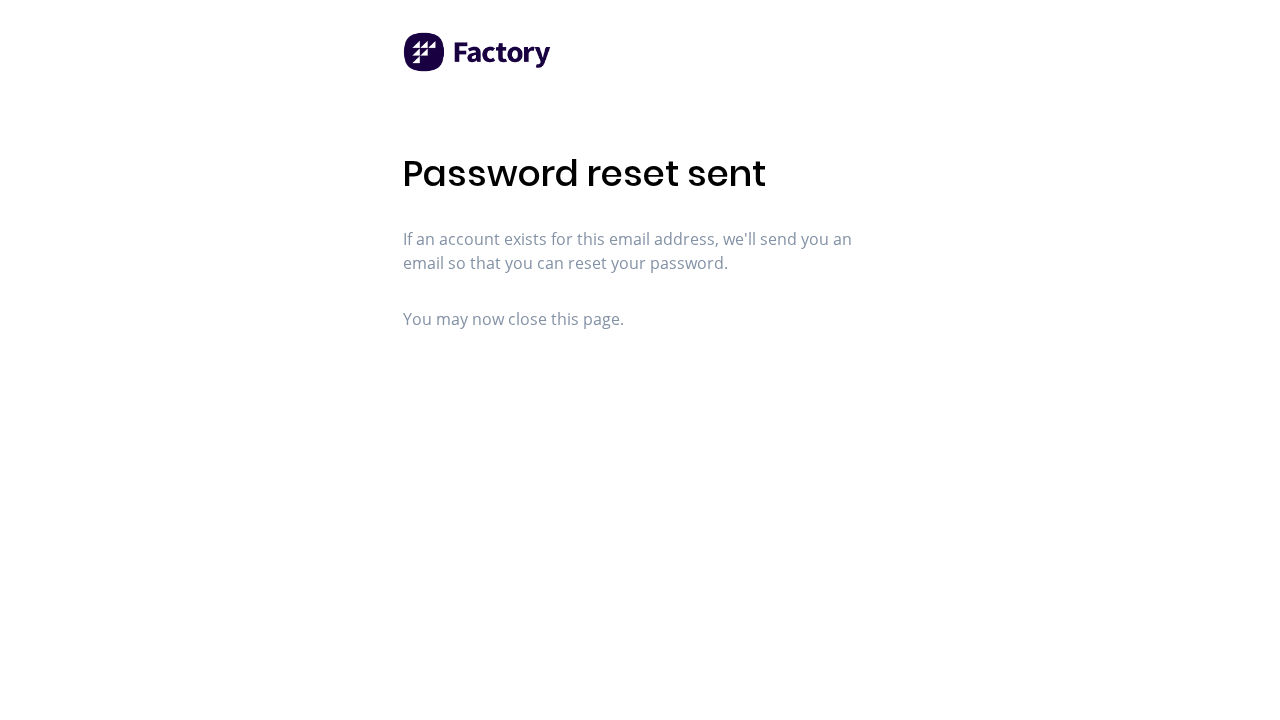 click on "Password reset sent If an account exists for this email address, we'll send you an email so that you can reset your password. You may now close this page." at bounding box center [640, 360] 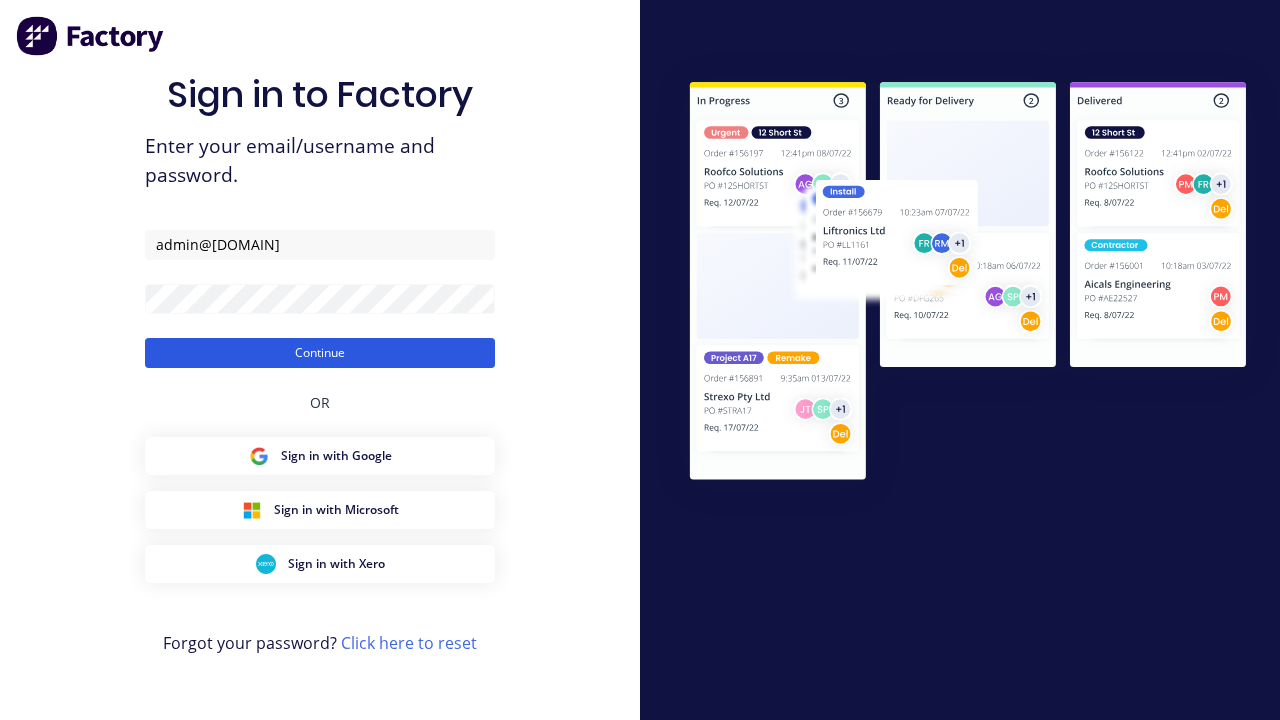 click on "Continue" at bounding box center [320, 353] 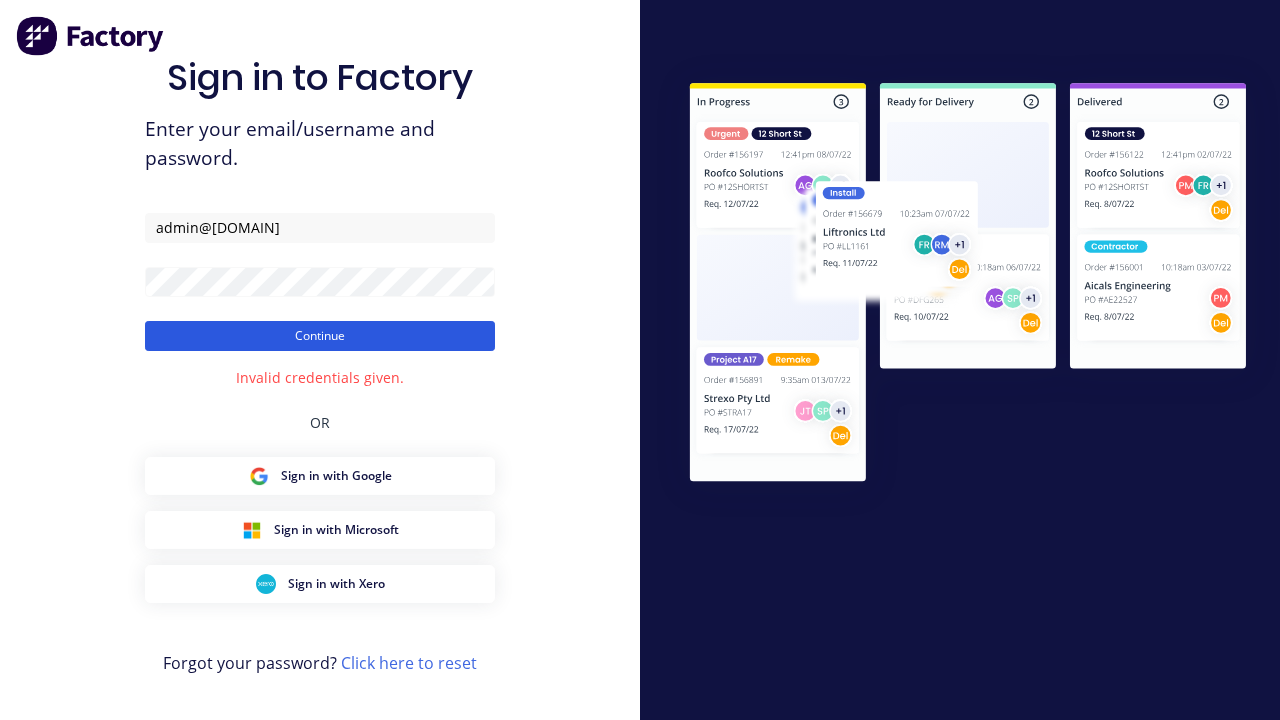 click on "Continue" at bounding box center (320, 336) 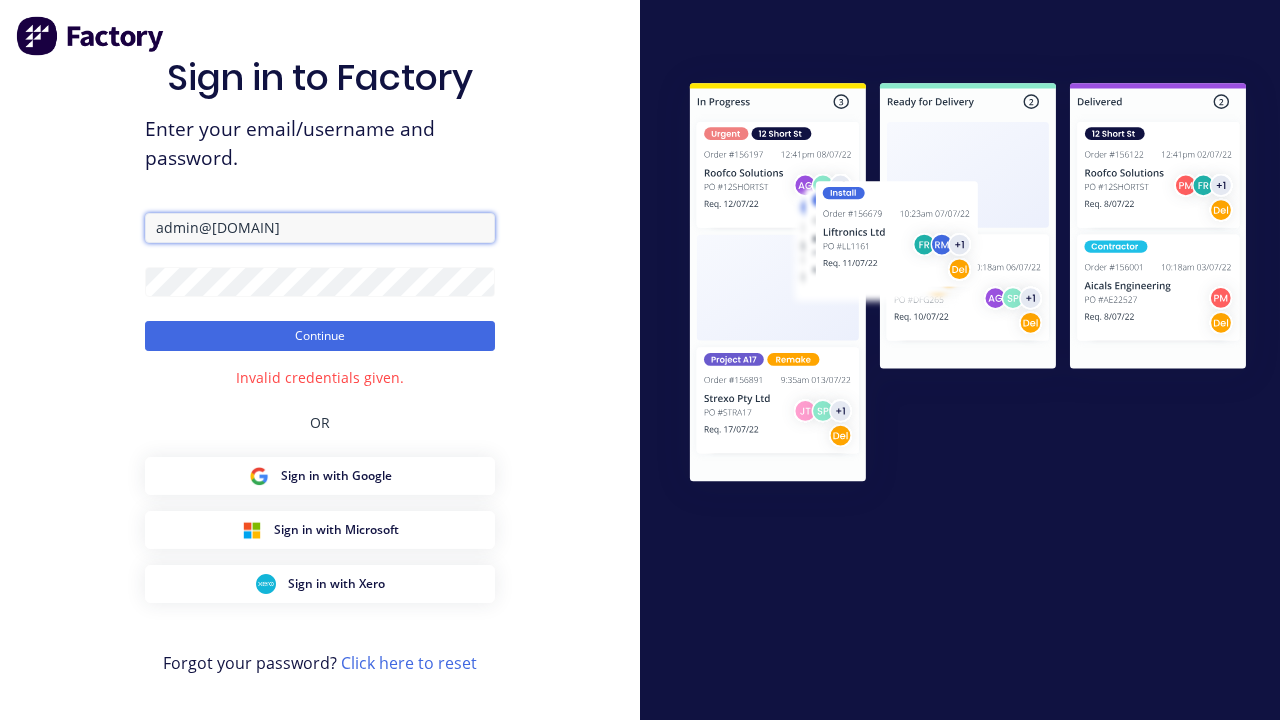 click on "admin@[DOMAIN]" at bounding box center [320, 228] 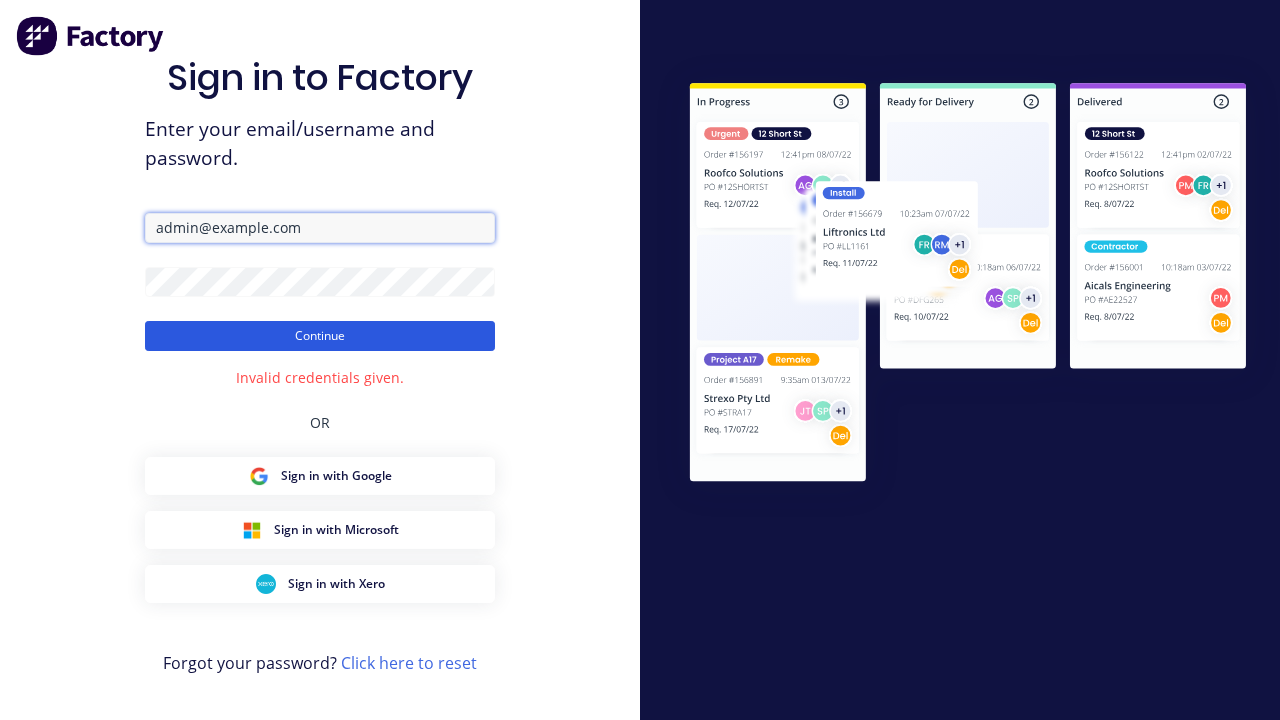 type on "admin@example.com" 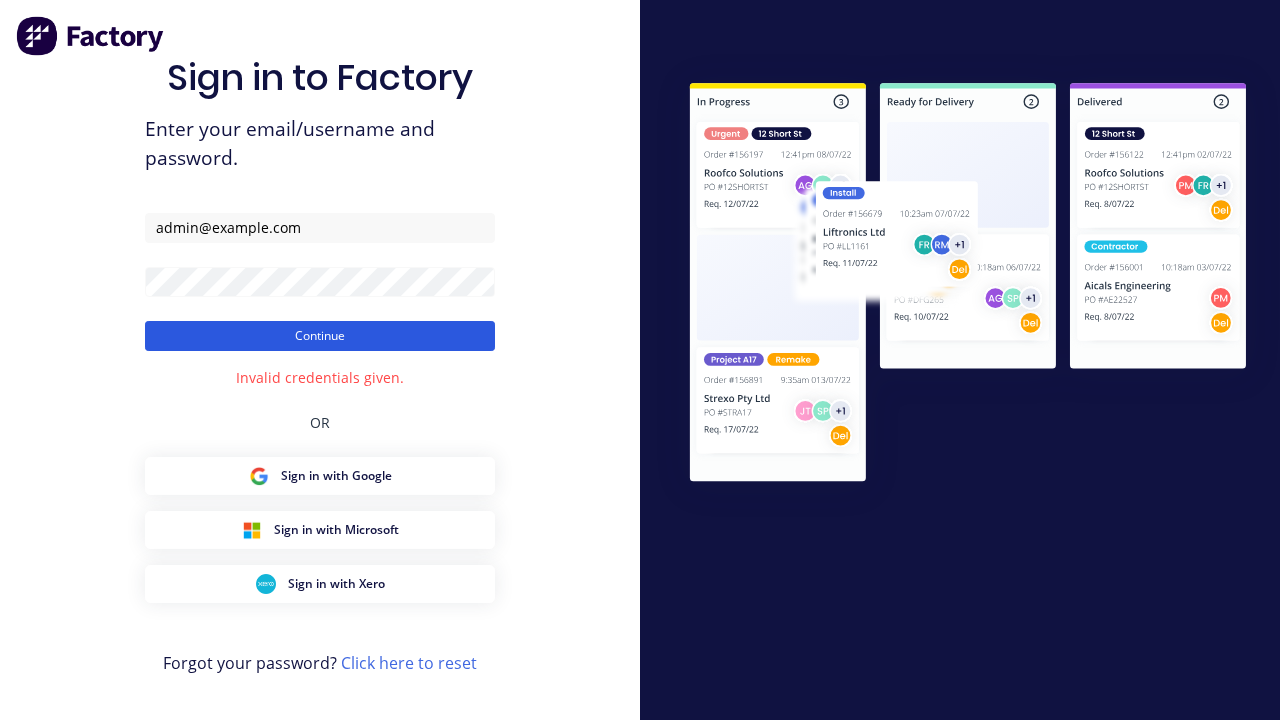 click on "Continue" at bounding box center (320, 336) 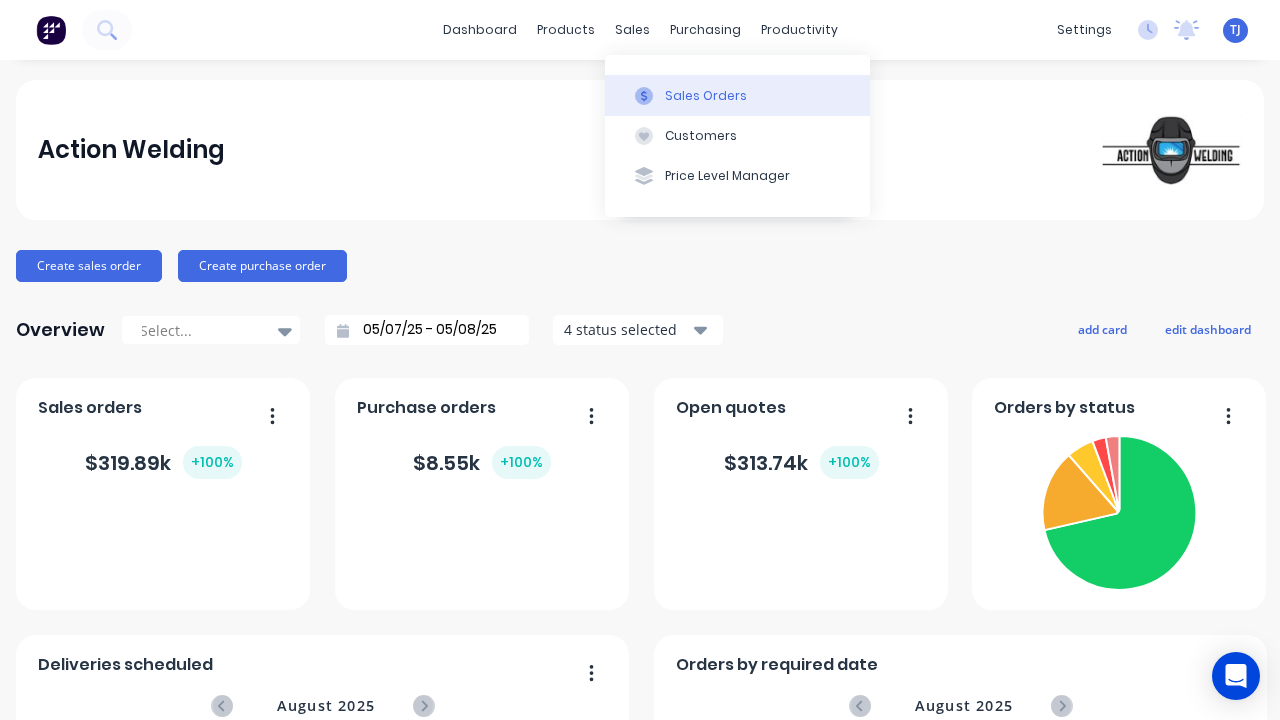 click on "Sales Orders" at bounding box center [706, 96] 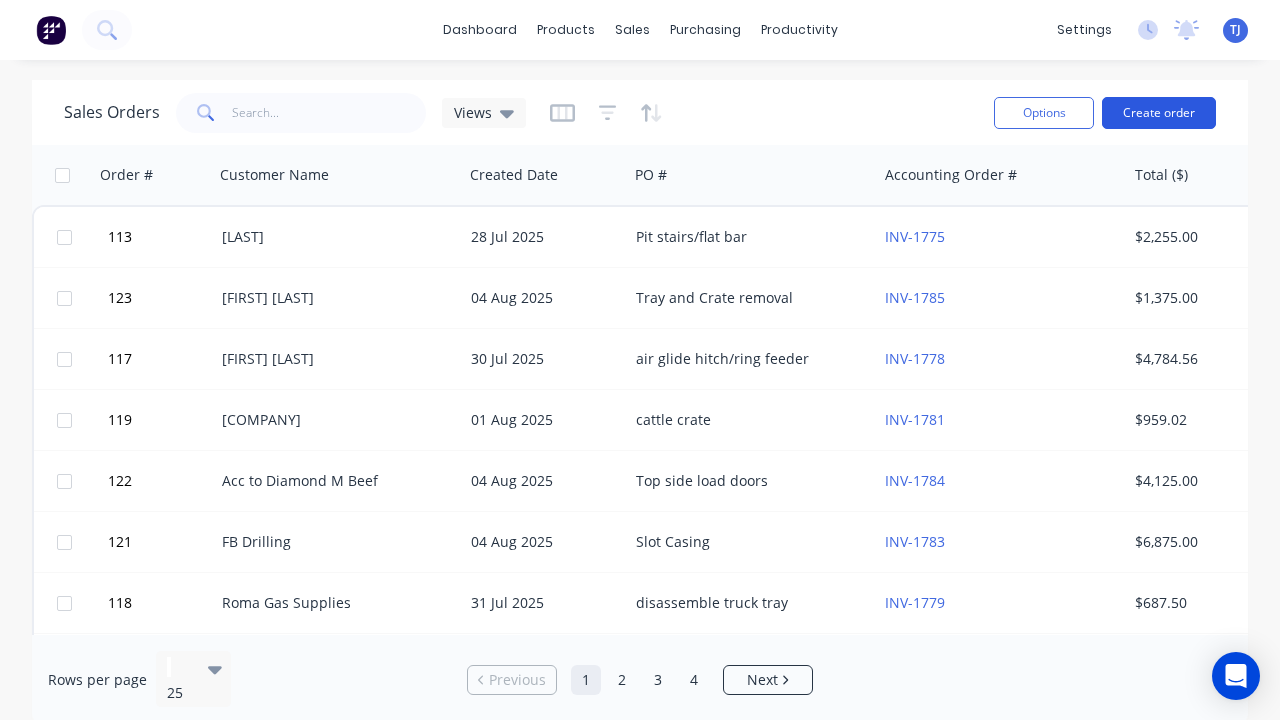 click on "Create order" at bounding box center [1159, 113] 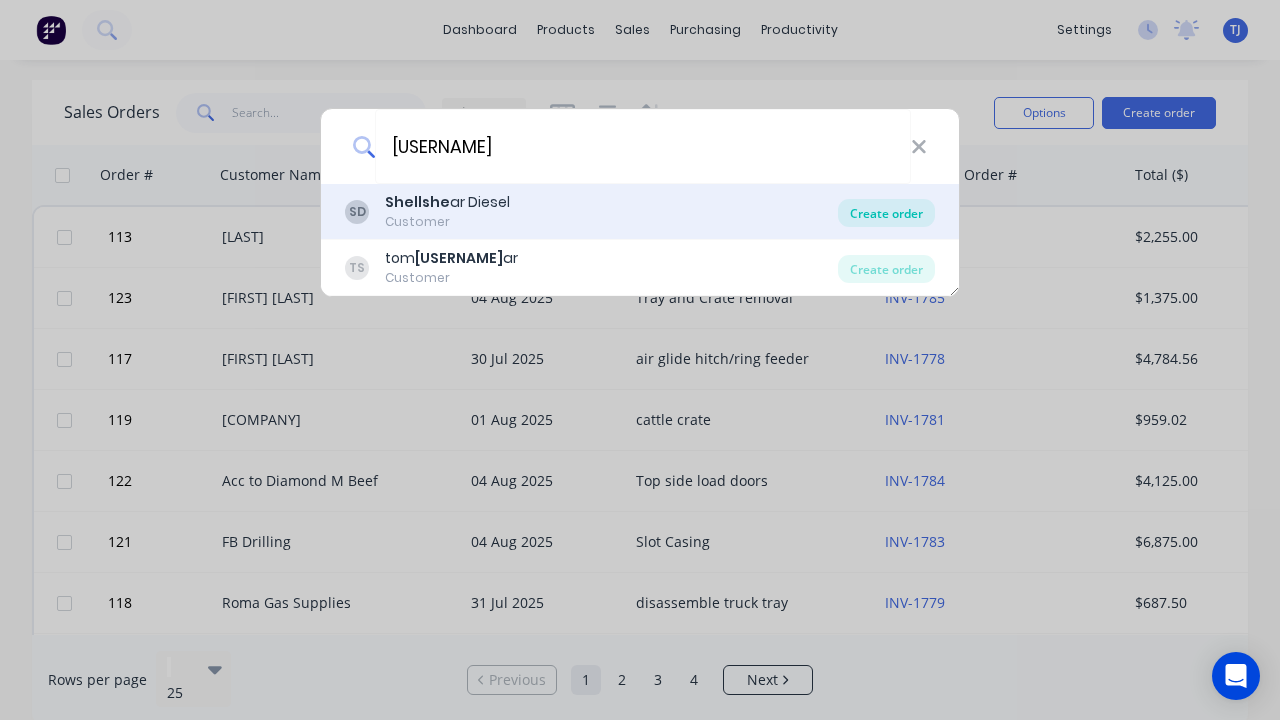 type on "[USERNAME]" 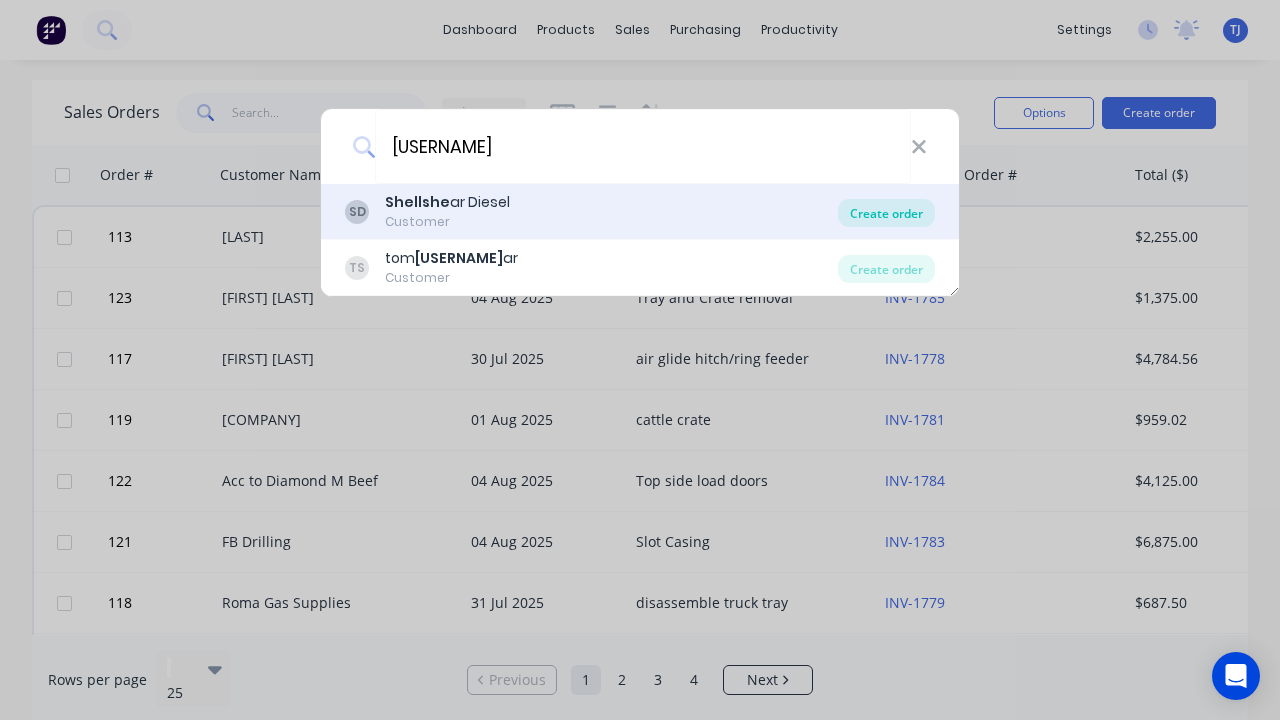 click on "Create order" at bounding box center (886, 213) 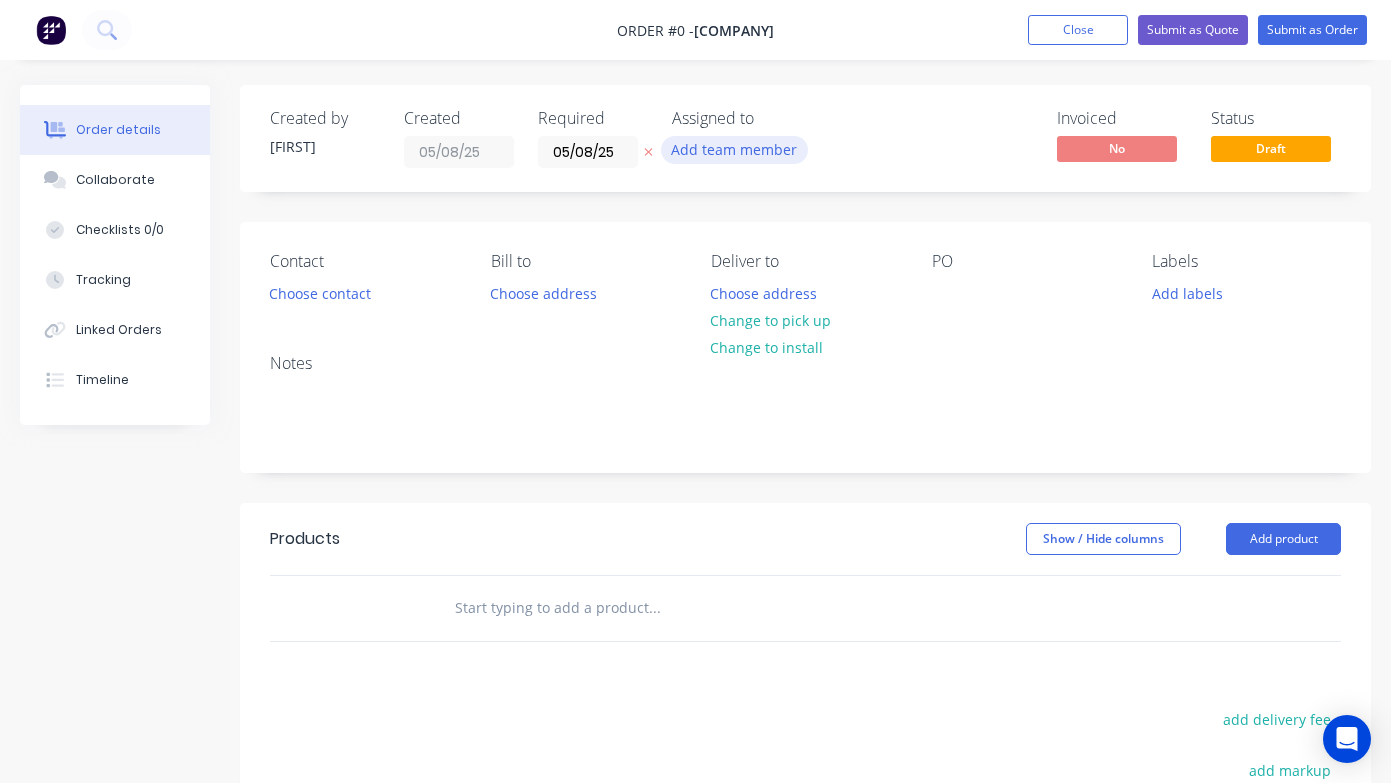 click on "Add team member" at bounding box center (734, 149) 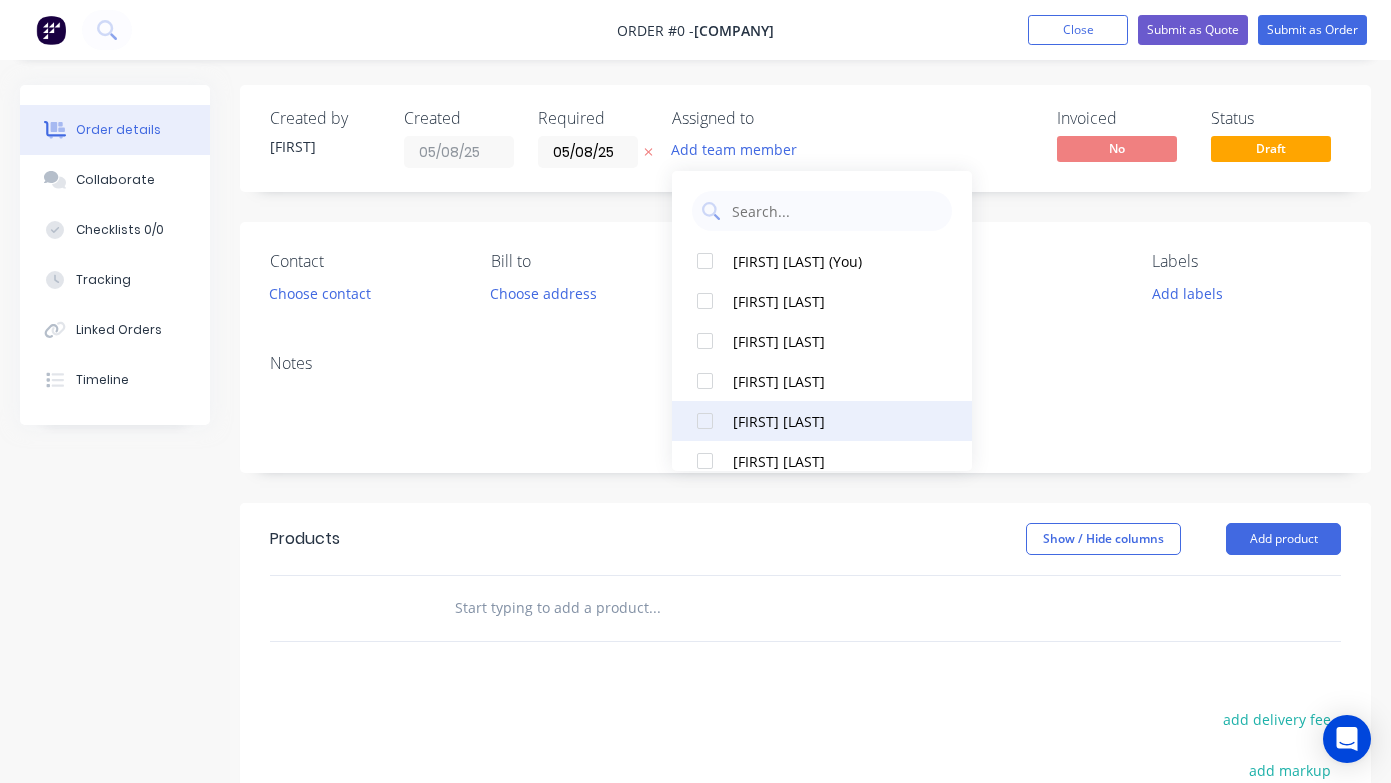 click on "[FIRST] [LAST]" at bounding box center (833, 421) 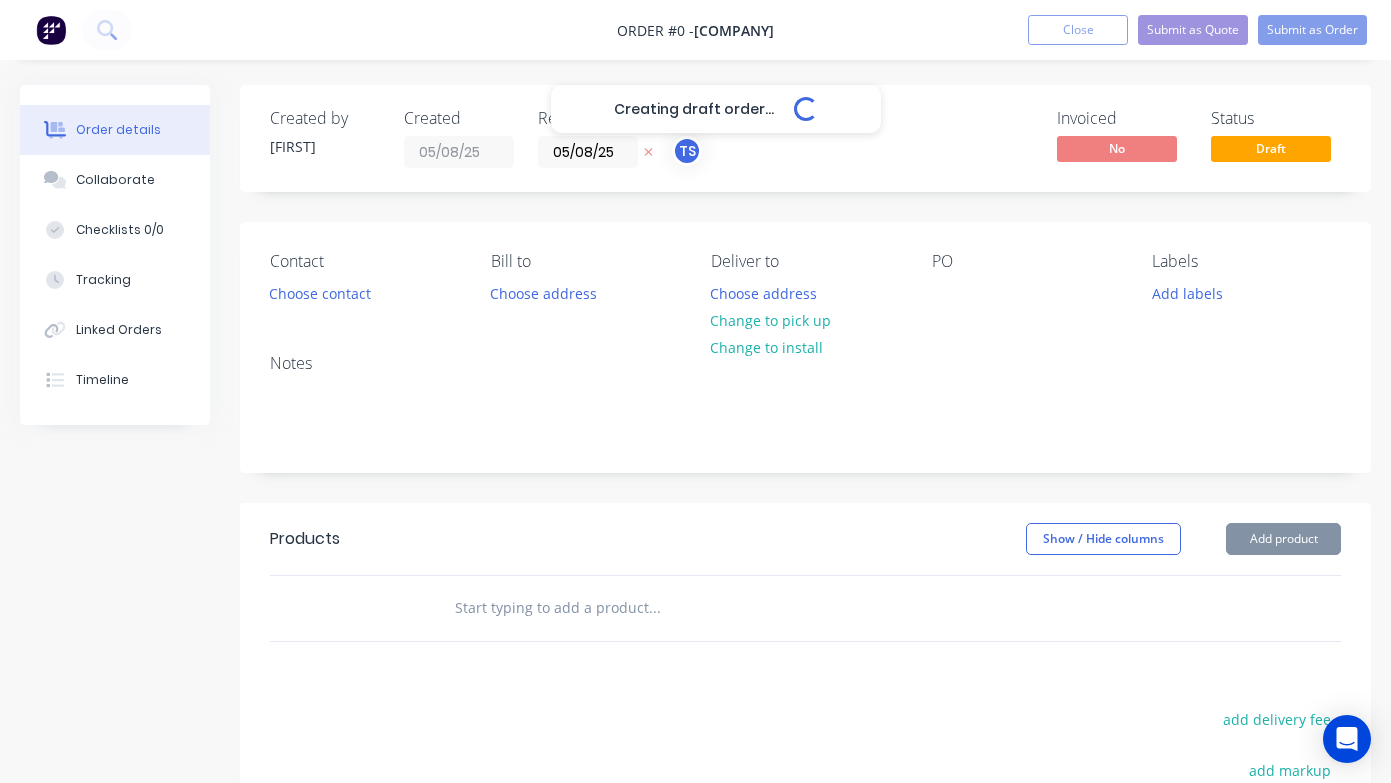 click on "Created by [FIRST] [LAST] Created [DATE] Required [DATE] Assigned to TS Invoiced No Status Draft Contact Choose contact Bill to Choose address Deliver to Choose address Change to pick up Change to install PO Labels Add labels Notes Products Show / Hide columns Add product     add delivery fee add markup add discount Labour $0.00 Sub total $0.00 Margin $0.00  ( 0 %) Tax $0.00 Total $0.00" at bounding box center (695, 618) 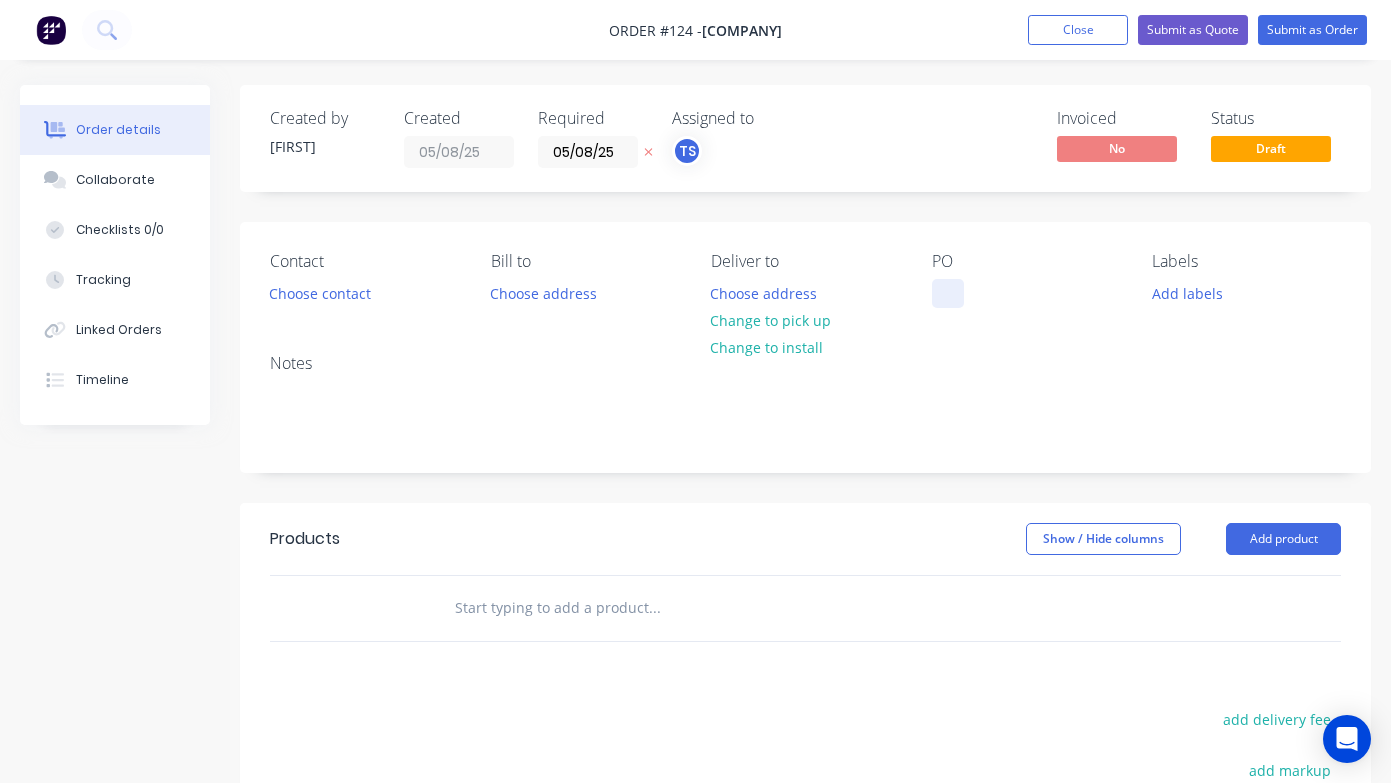 click at bounding box center (948, 293) 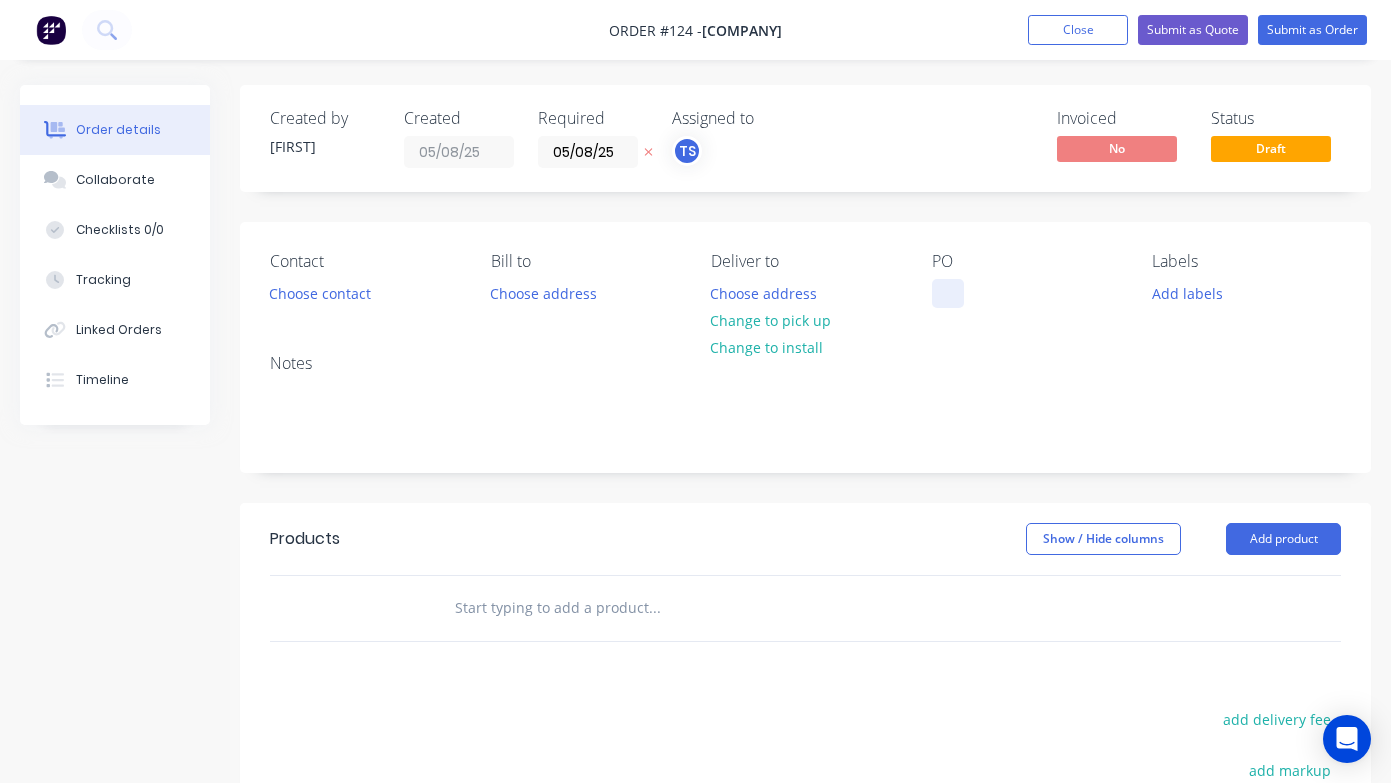 type 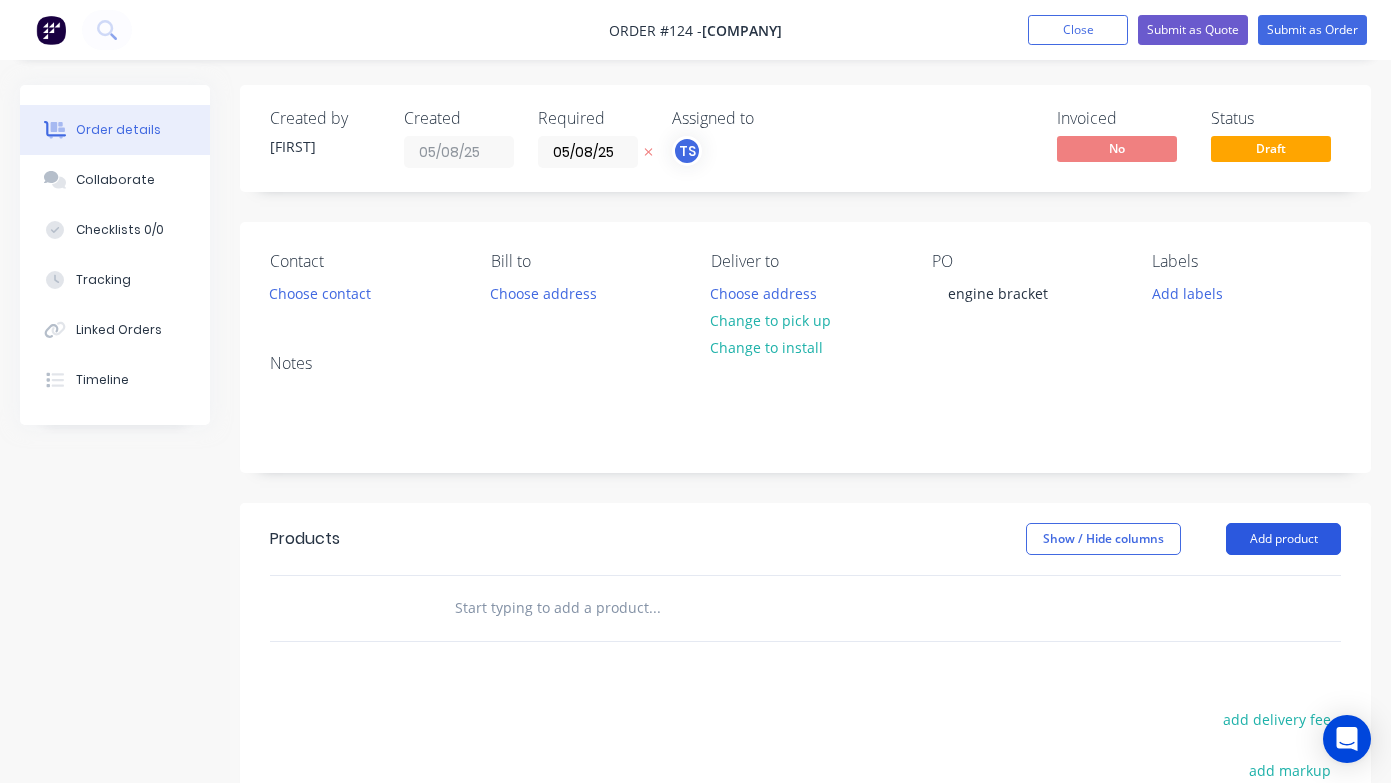 click on "Add product" at bounding box center (1283, 539) 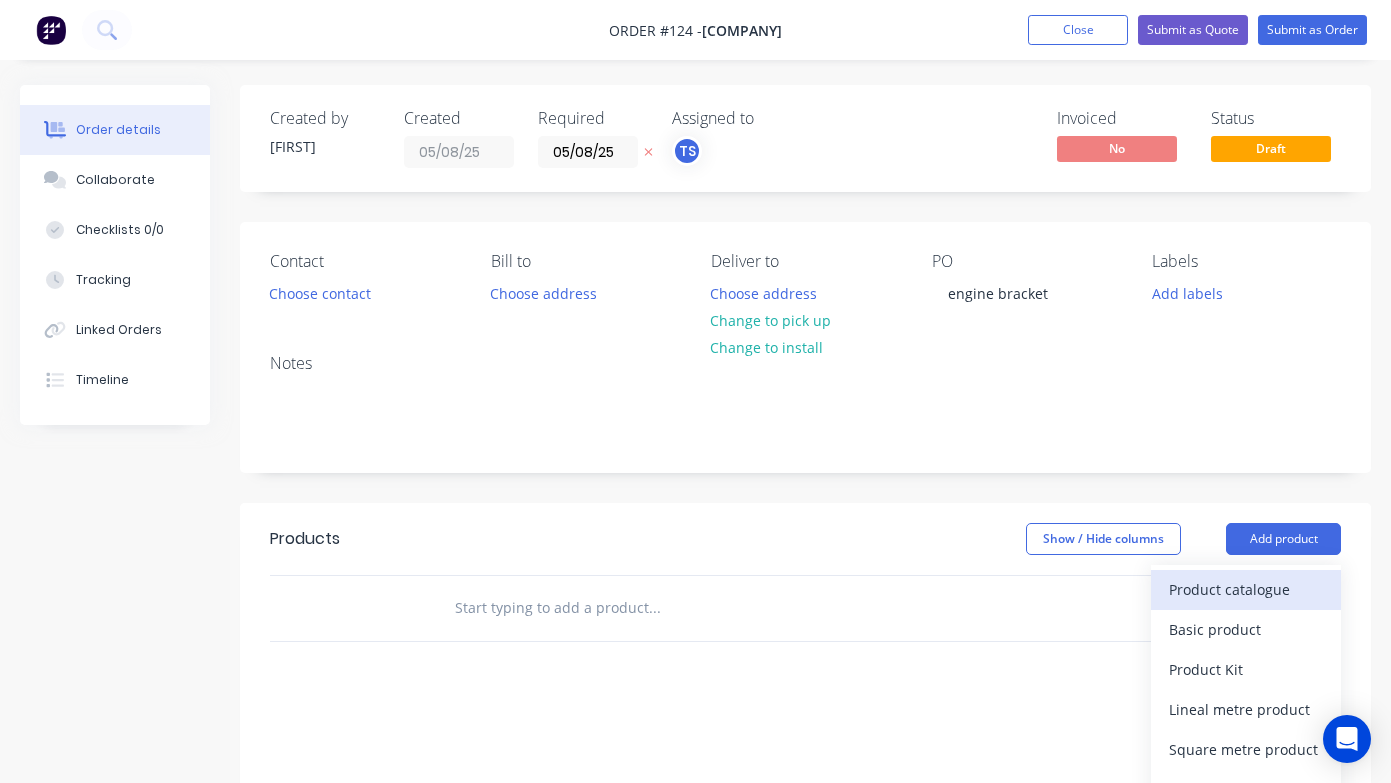 click on "Product catalogue" at bounding box center [1246, 589] 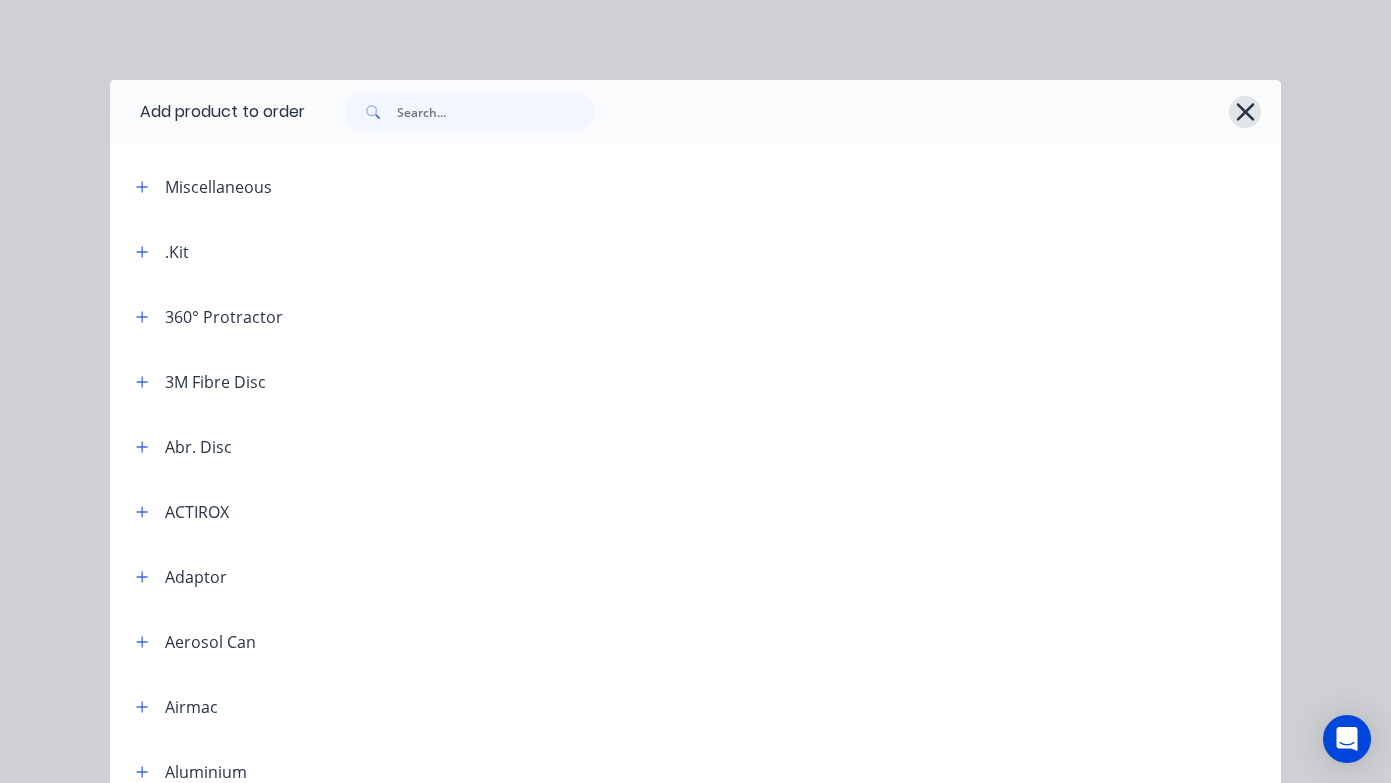 click 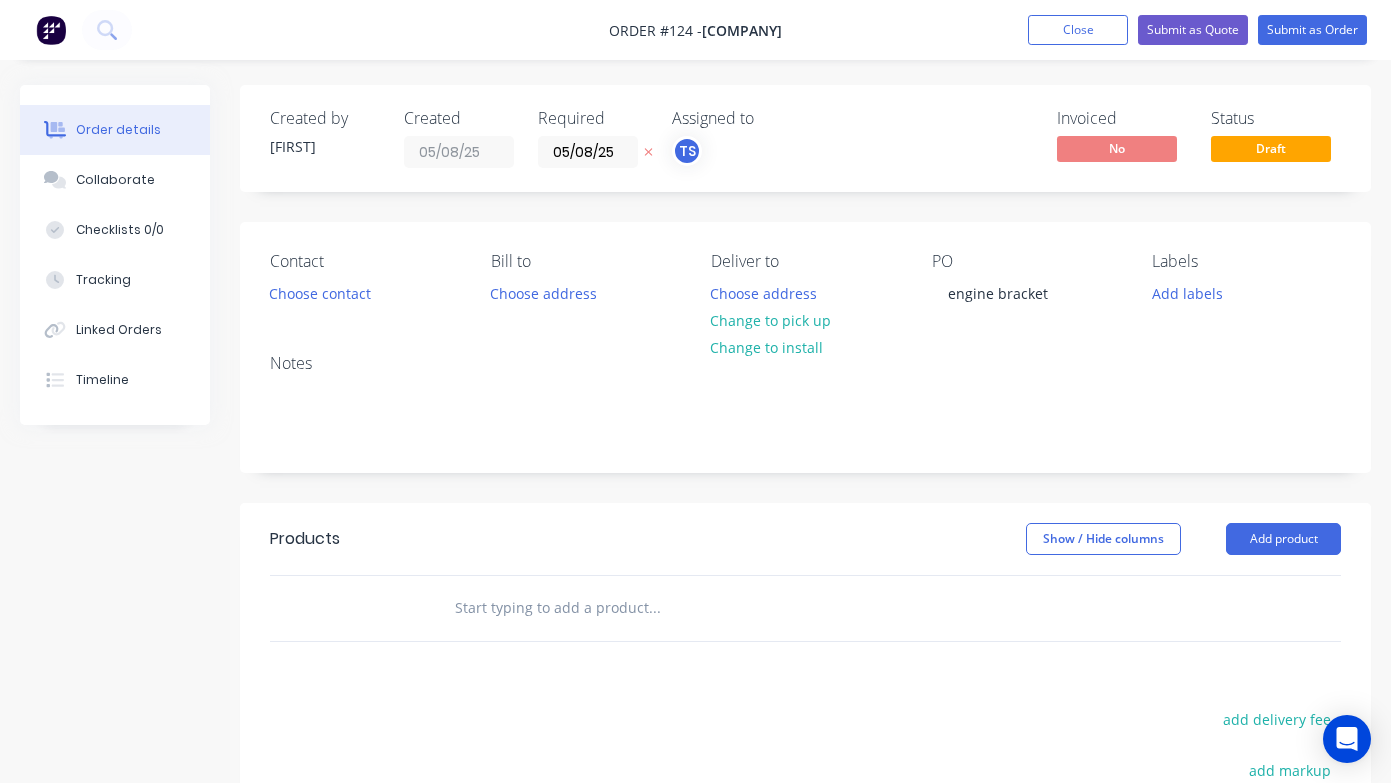scroll, scrollTop: 0, scrollLeft: 0, axis: both 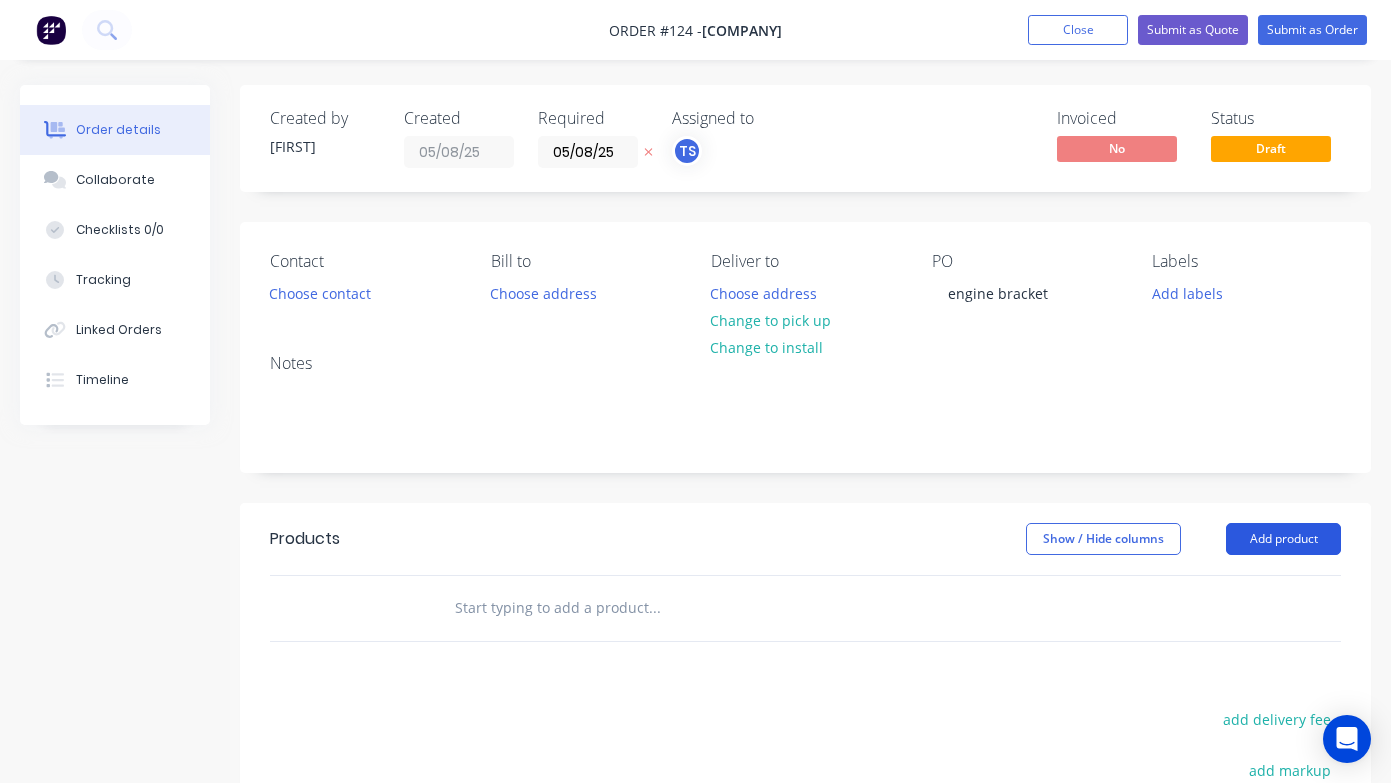 click on "Add product" at bounding box center (1283, 539) 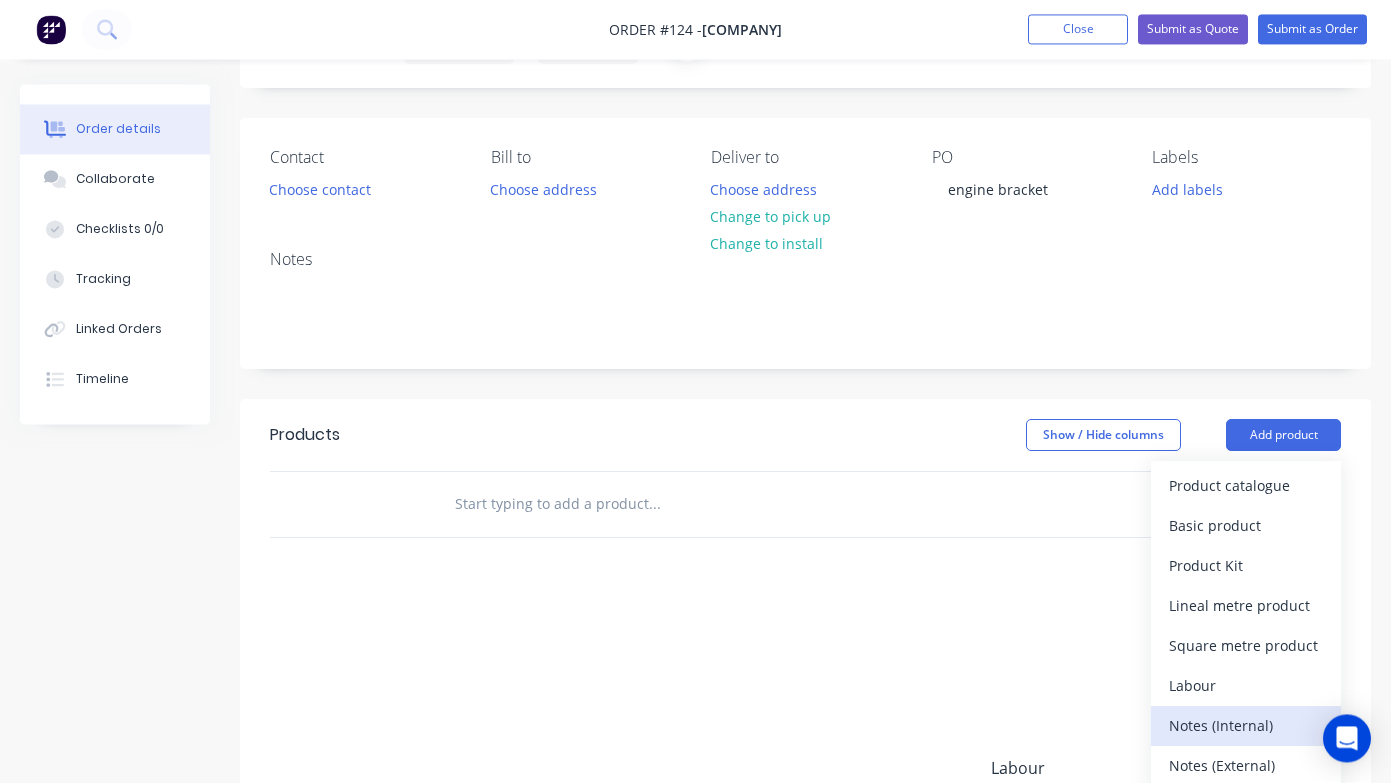 scroll, scrollTop: 112, scrollLeft: 0, axis: vertical 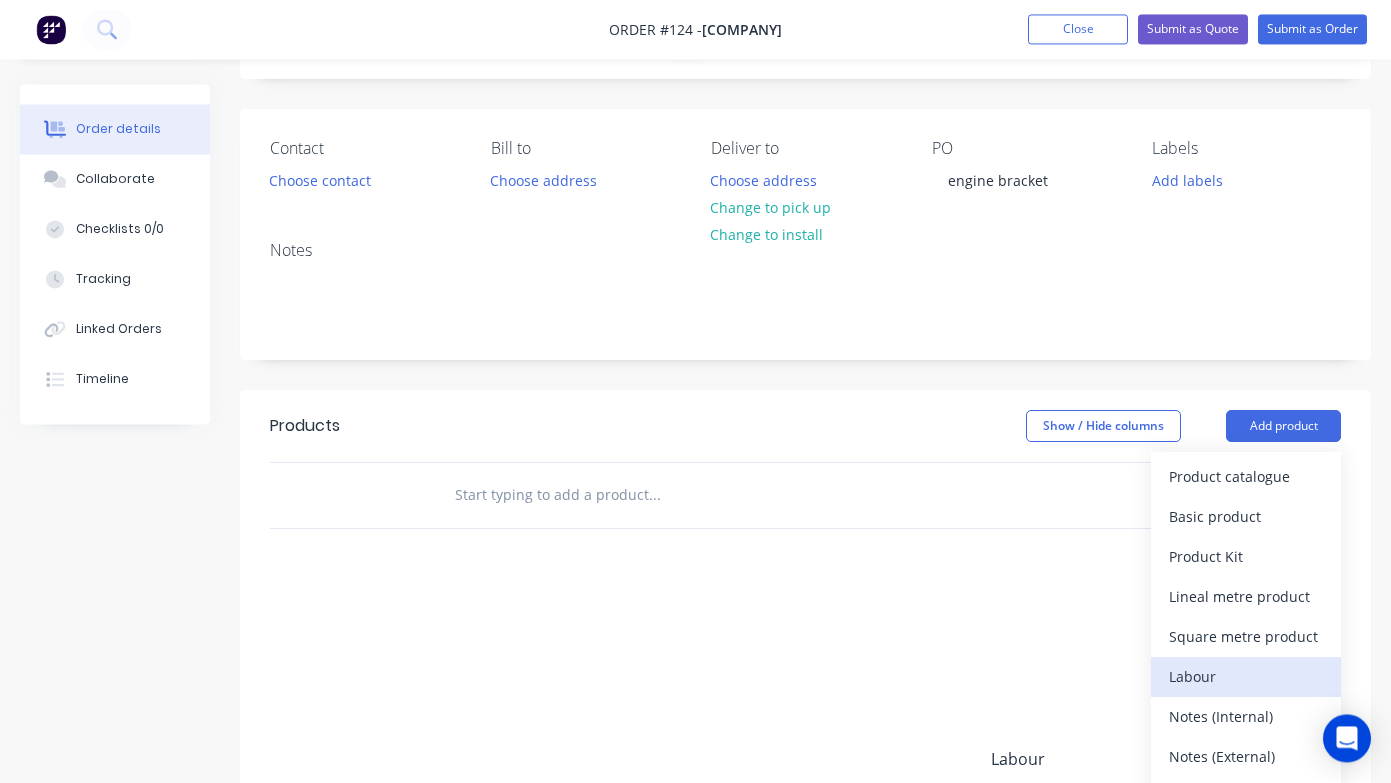 click on "Labour" at bounding box center (1246, 677) 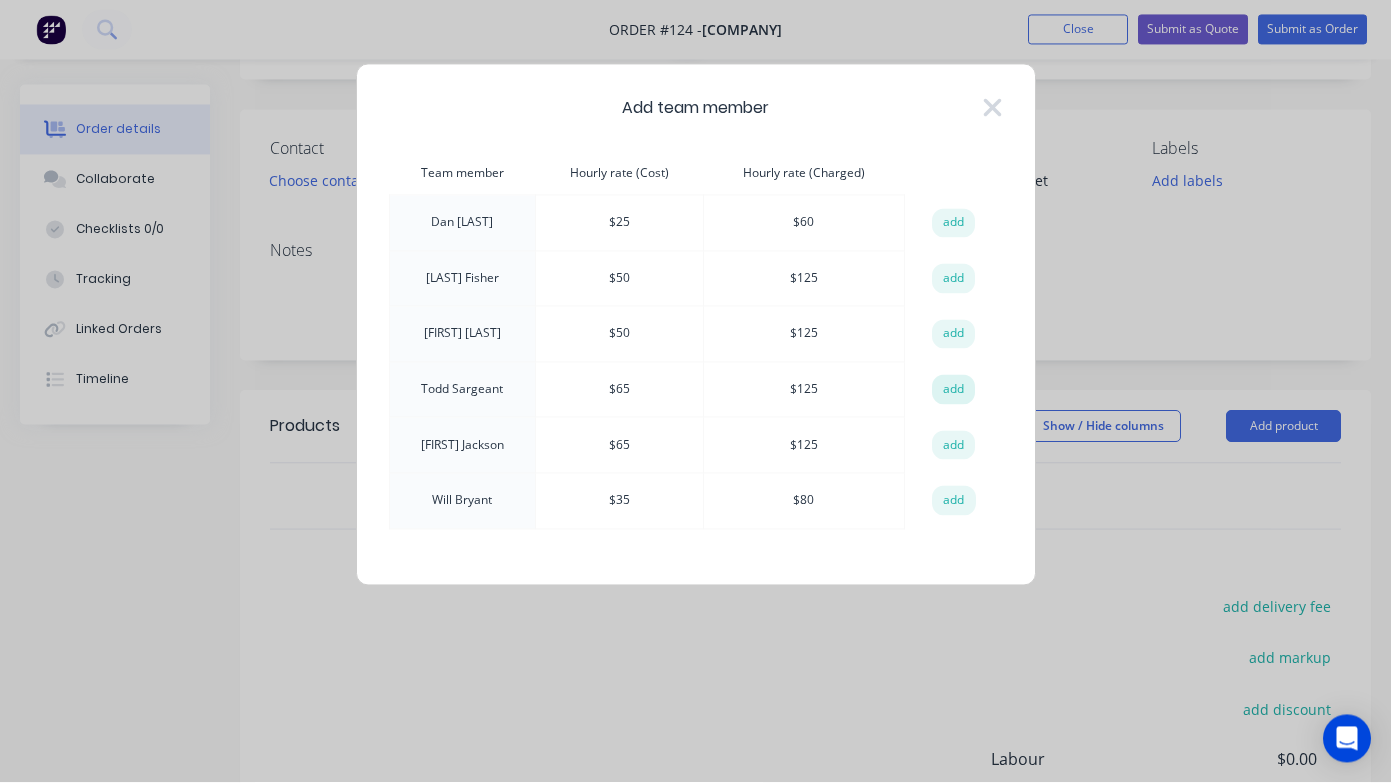 click on "add" at bounding box center [954, 390] 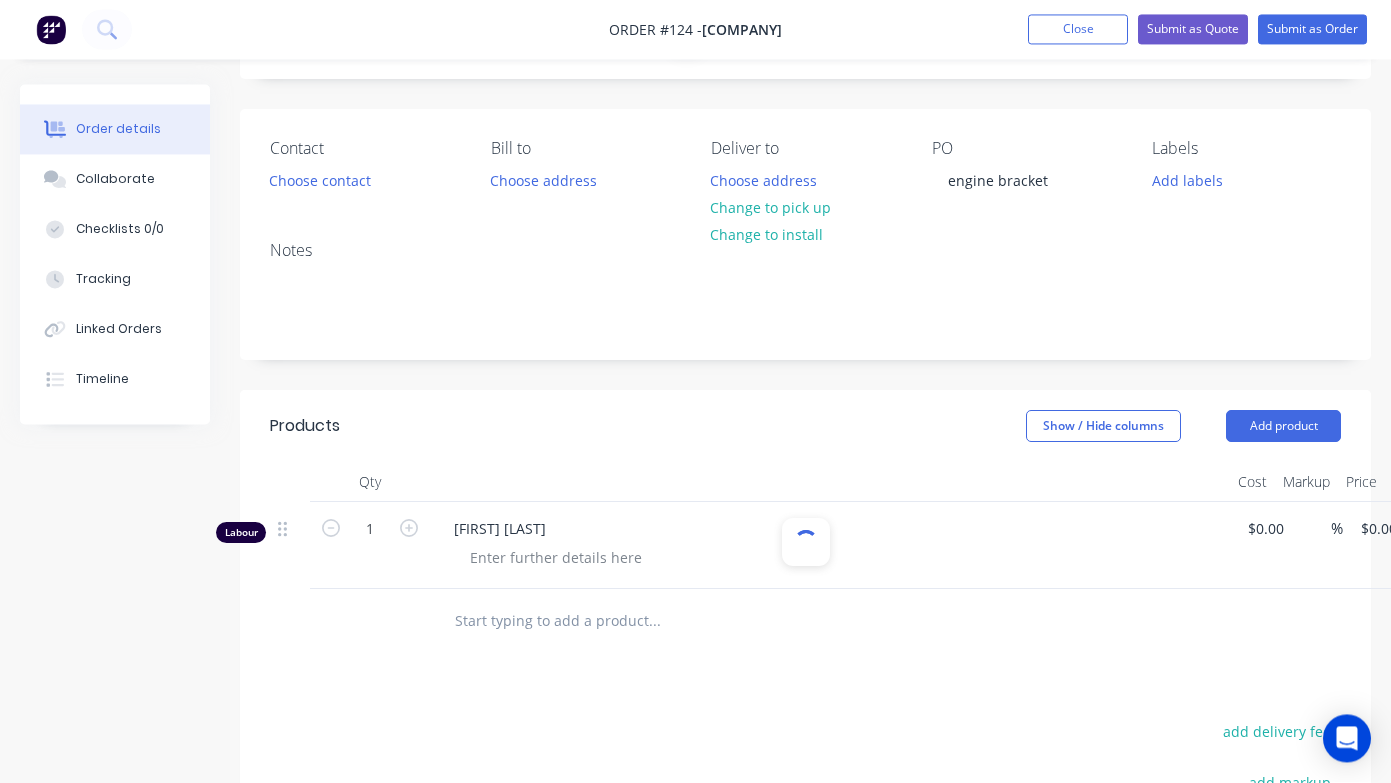 type on "$65.00" 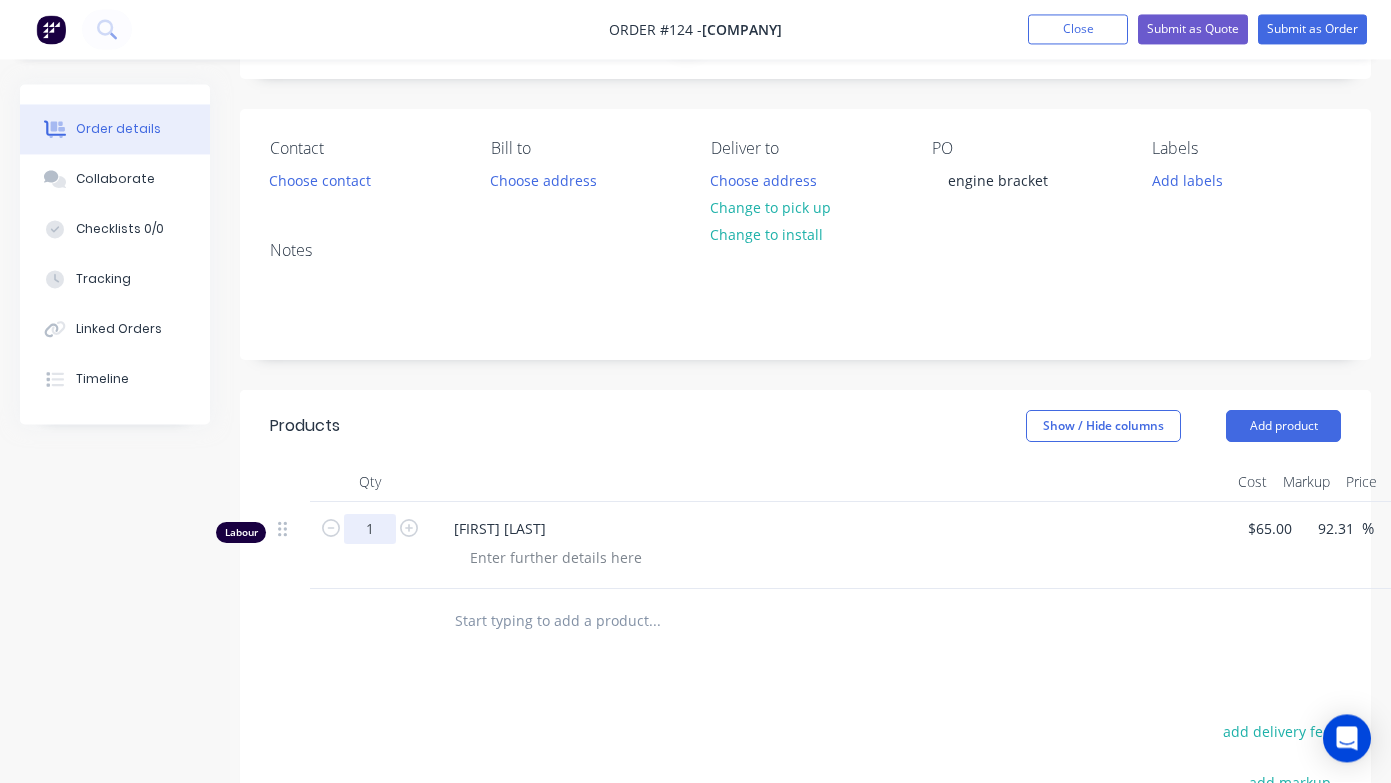 click on "1" at bounding box center (370, 530) 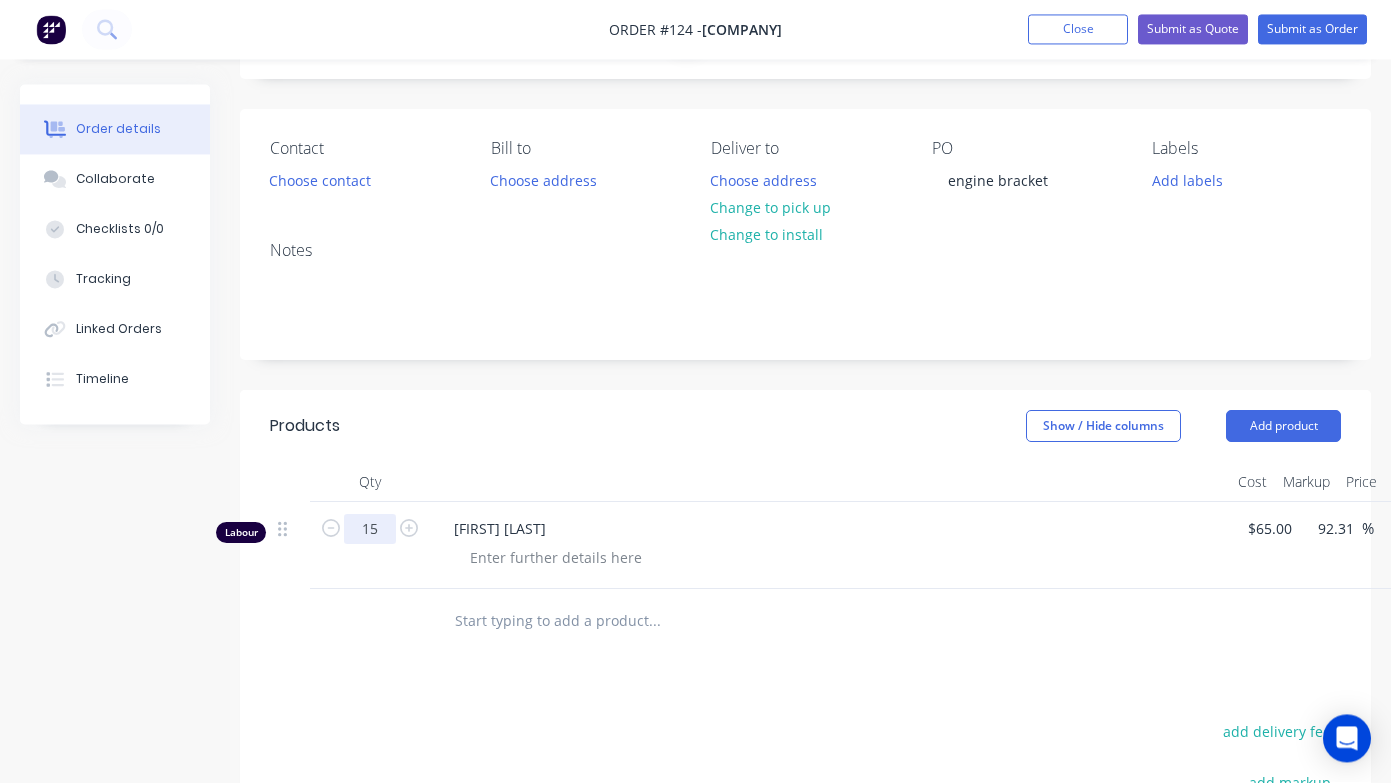 type on "1" 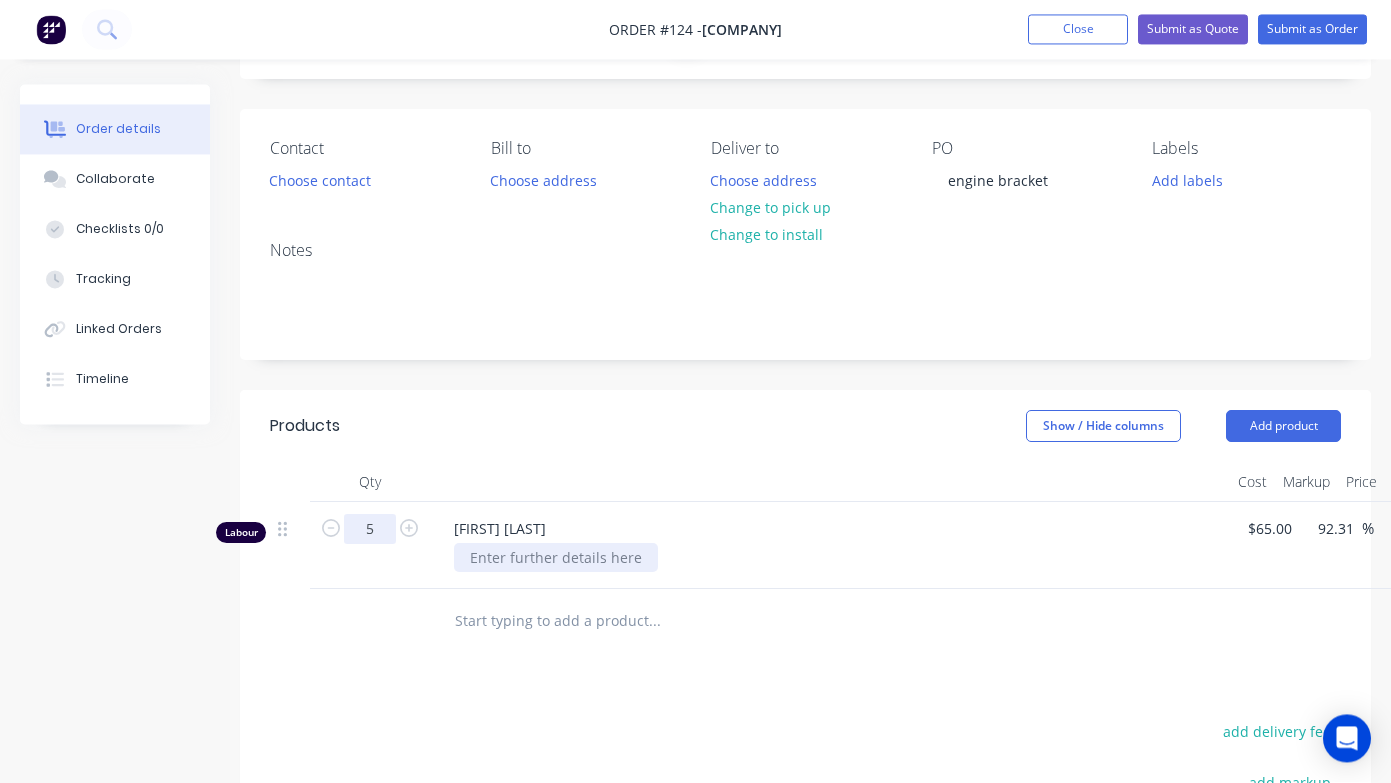type on "5" 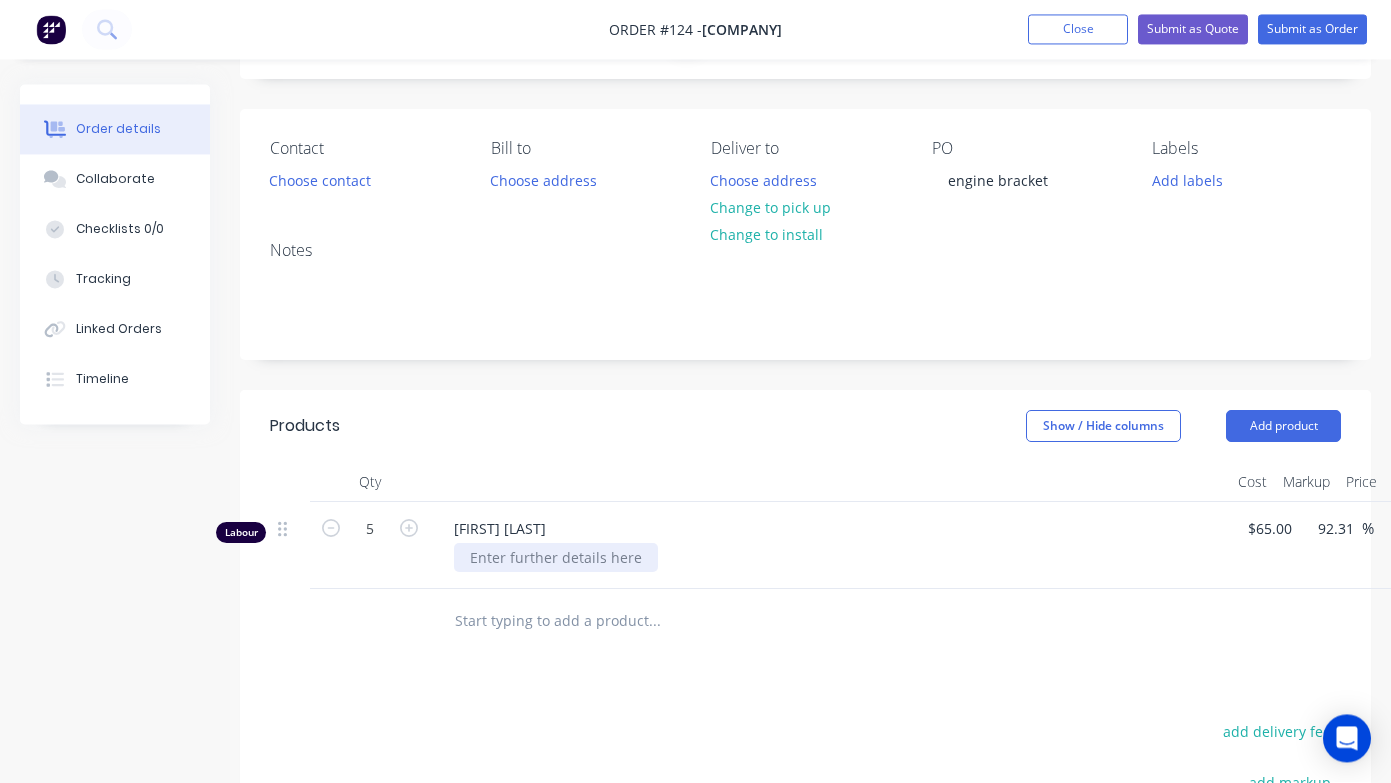 type on "$625.00" 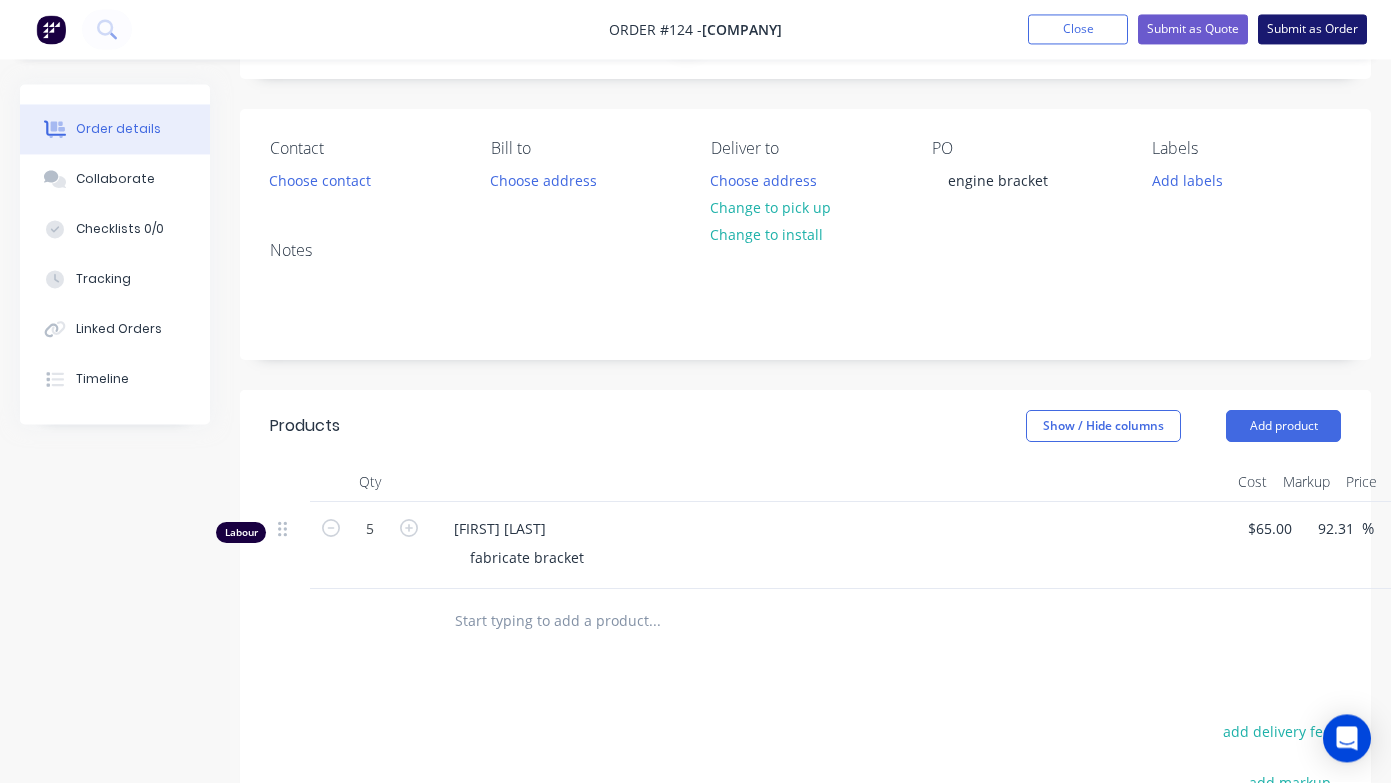 click on "Submit as Order" at bounding box center (1312, 30) 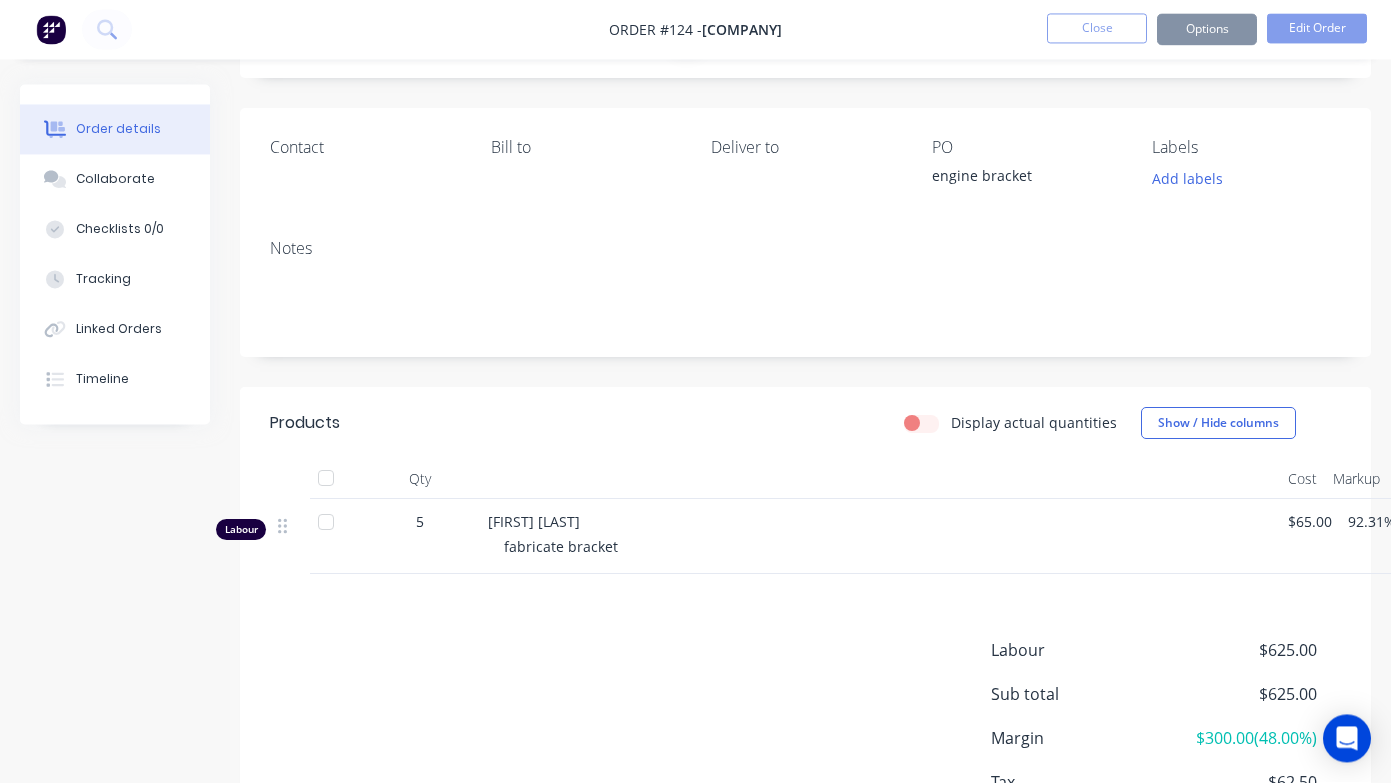 scroll, scrollTop: 0, scrollLeft: 0, axis: both 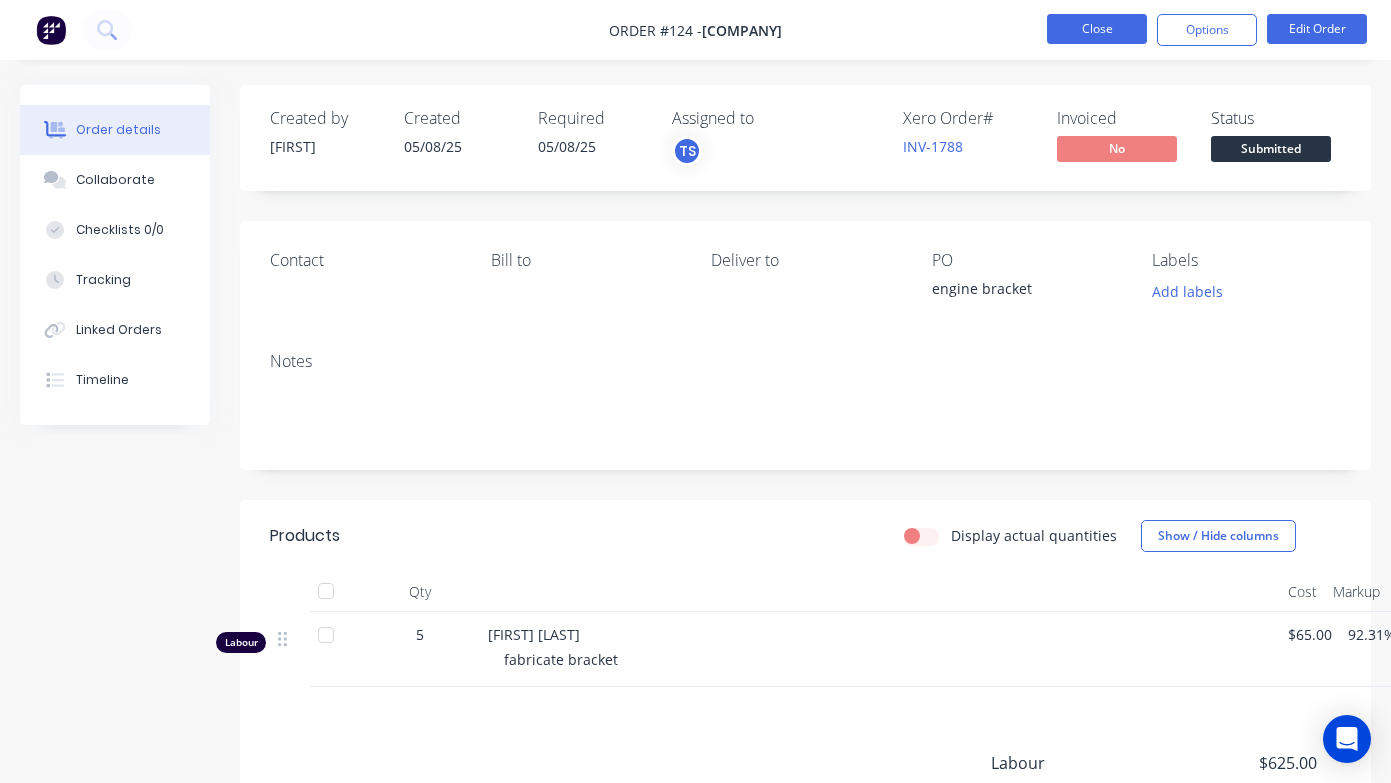 click on "Close" at bounding box center [1097, 29] 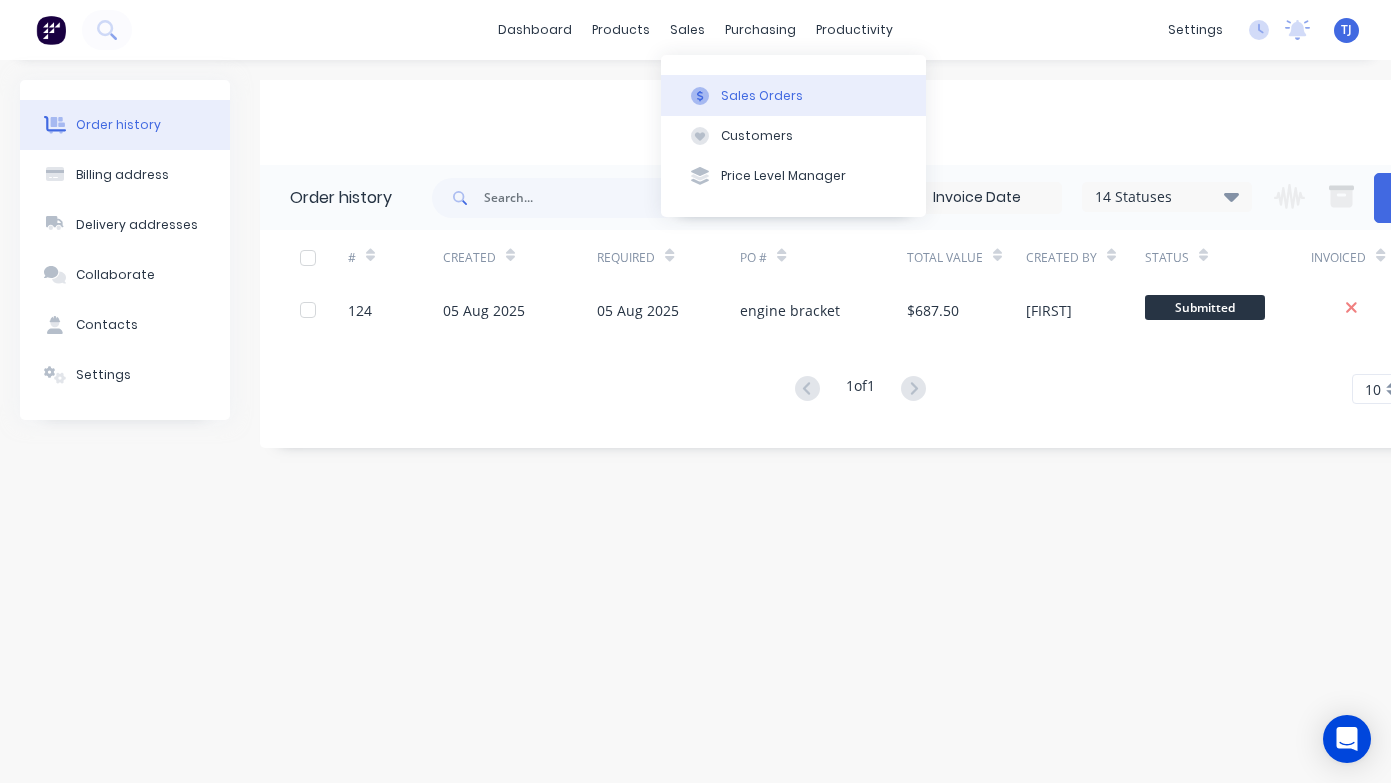 click on "Sales Orders" at bounding box center (762, 96) 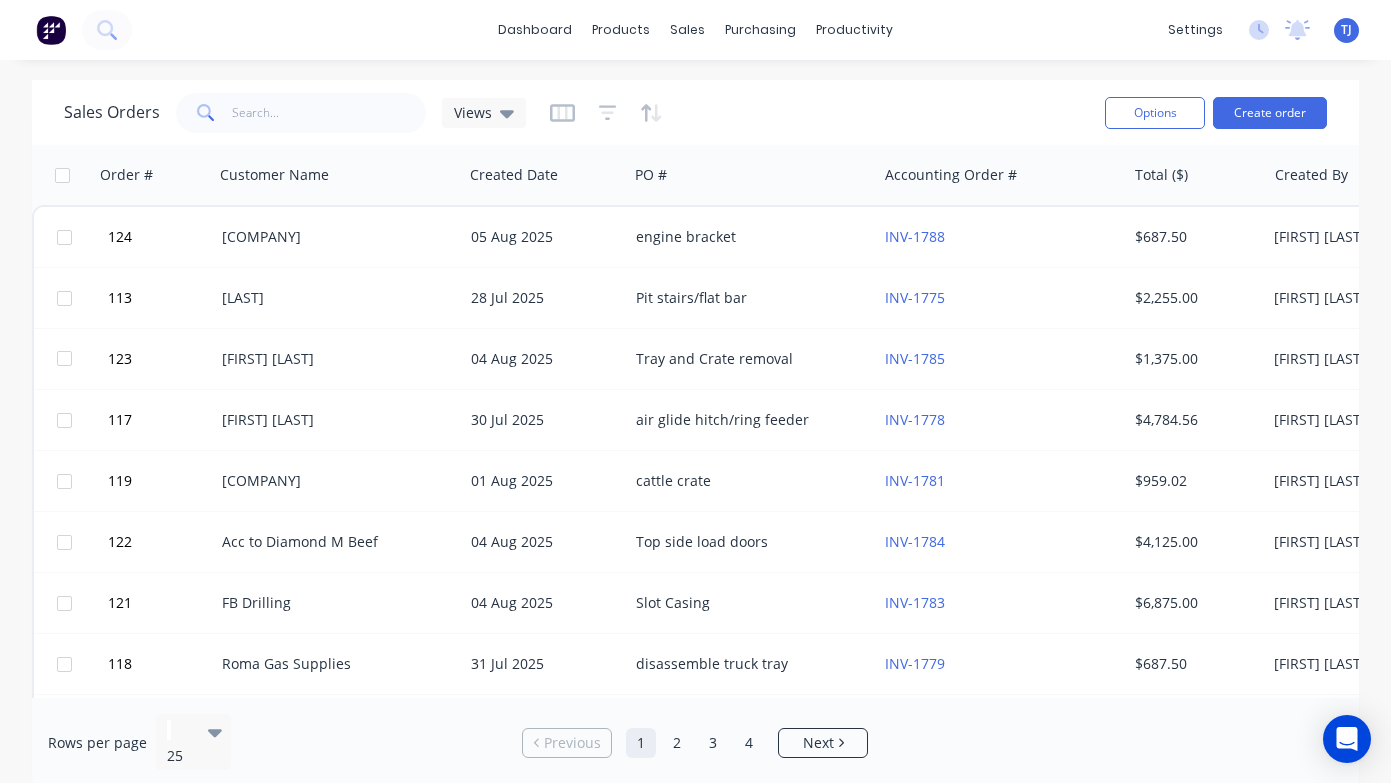 click on "Sales Orders Views Options     Create order" at bounding box center [695, 112] 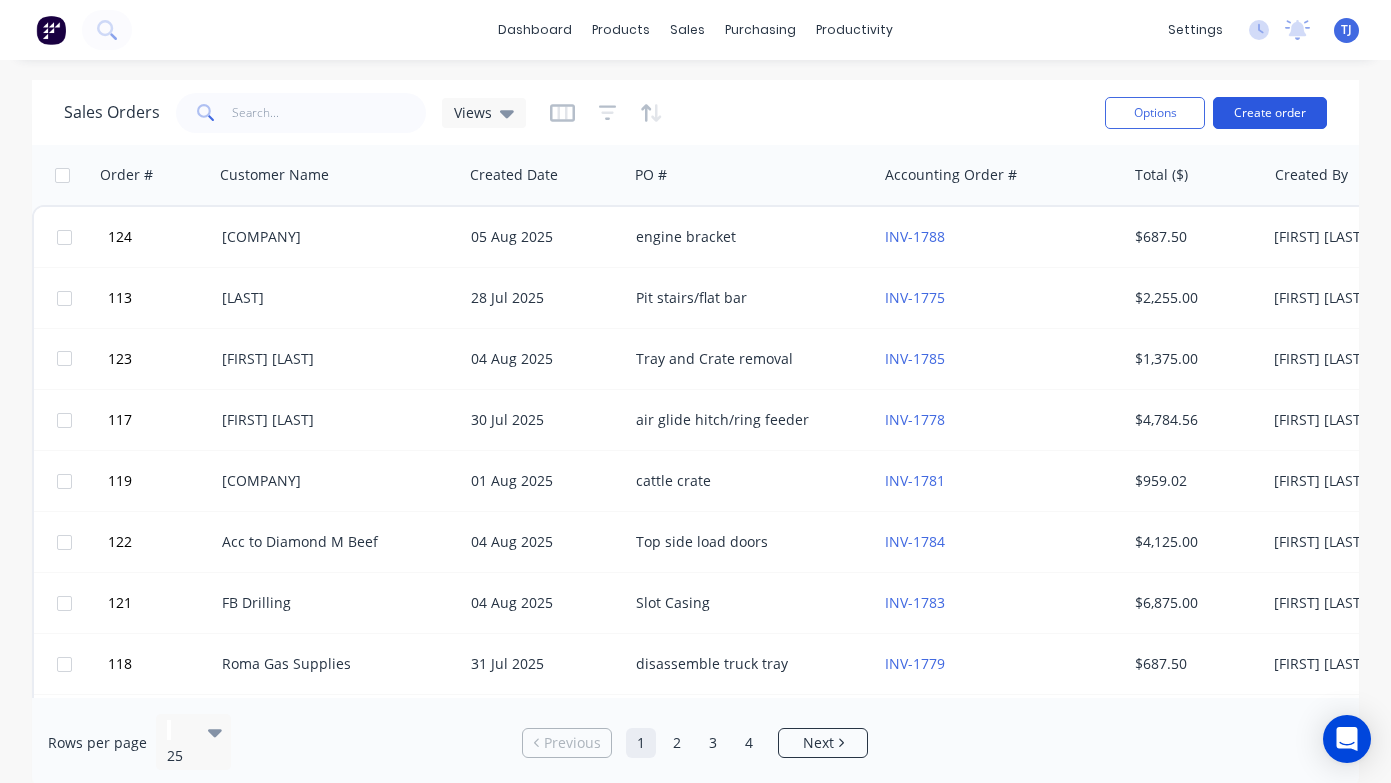 click on "Create order" at bounding box center [1270, 113] 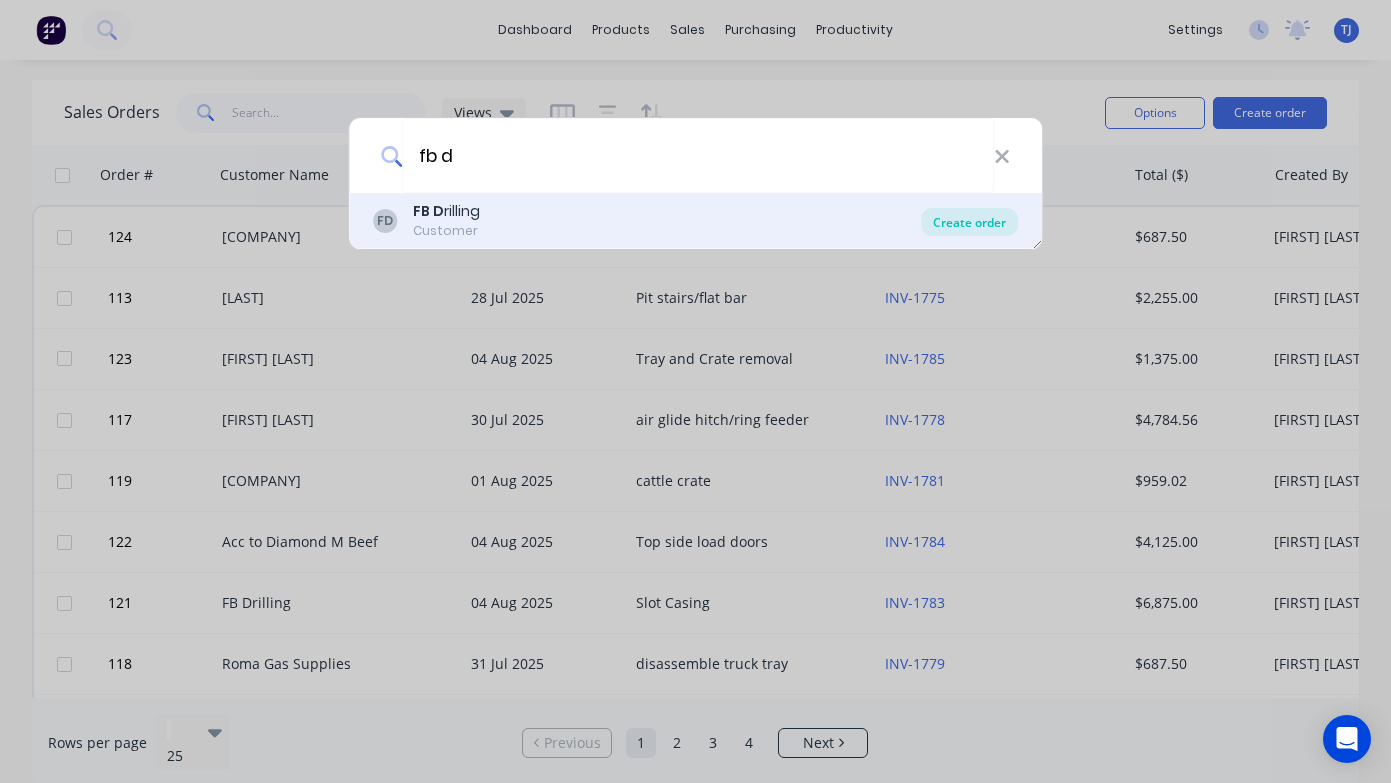 type on "fb d" 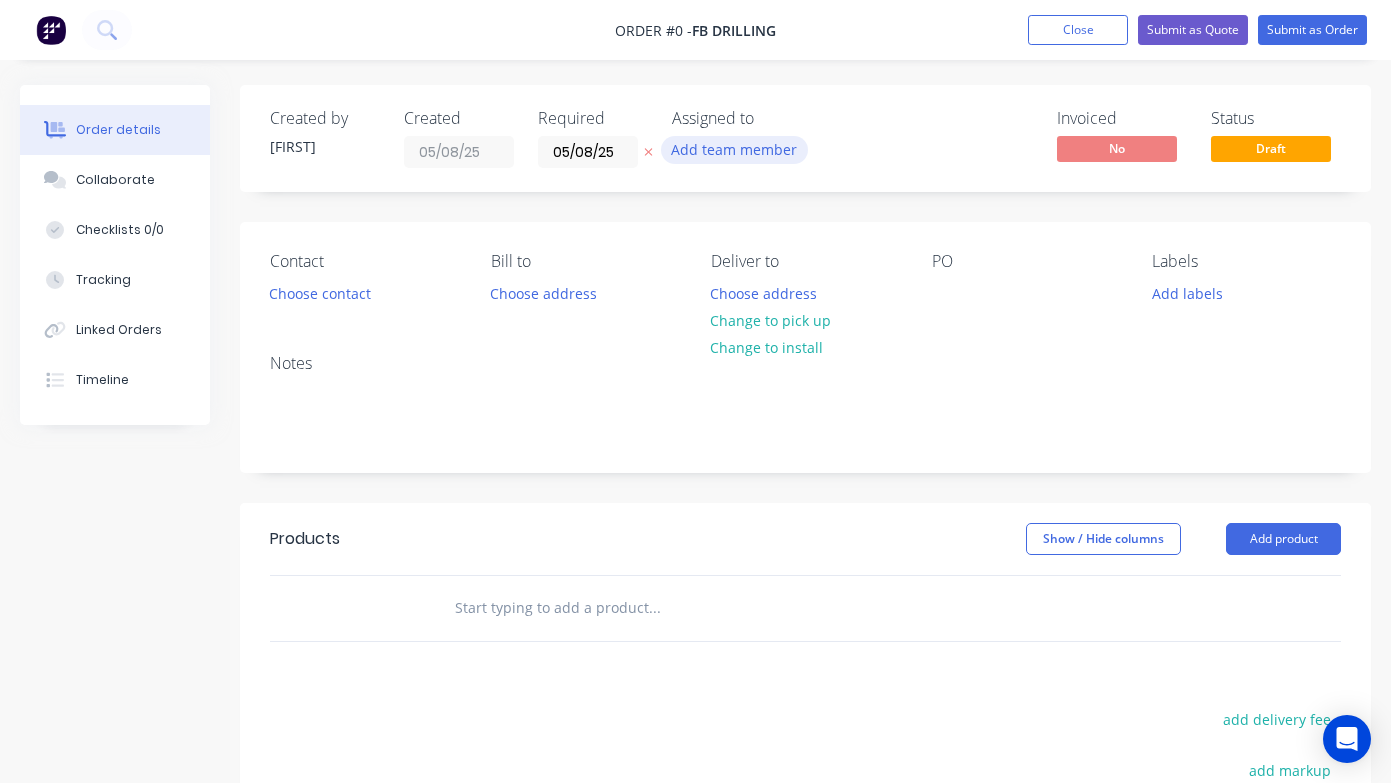 click on "Add team member" at bounding box center [734, 149] 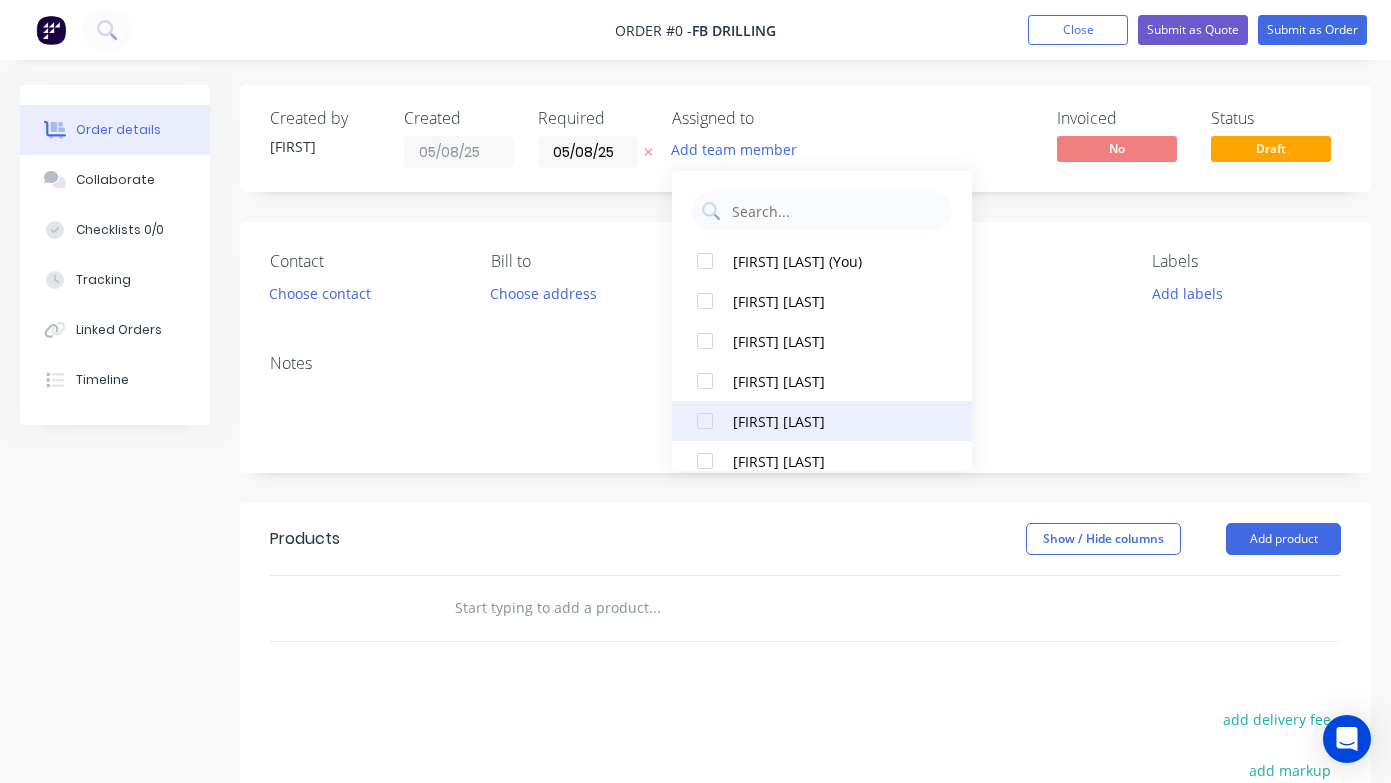 click on "[FIRST] [LAST]" at bounding box center [833, 421] 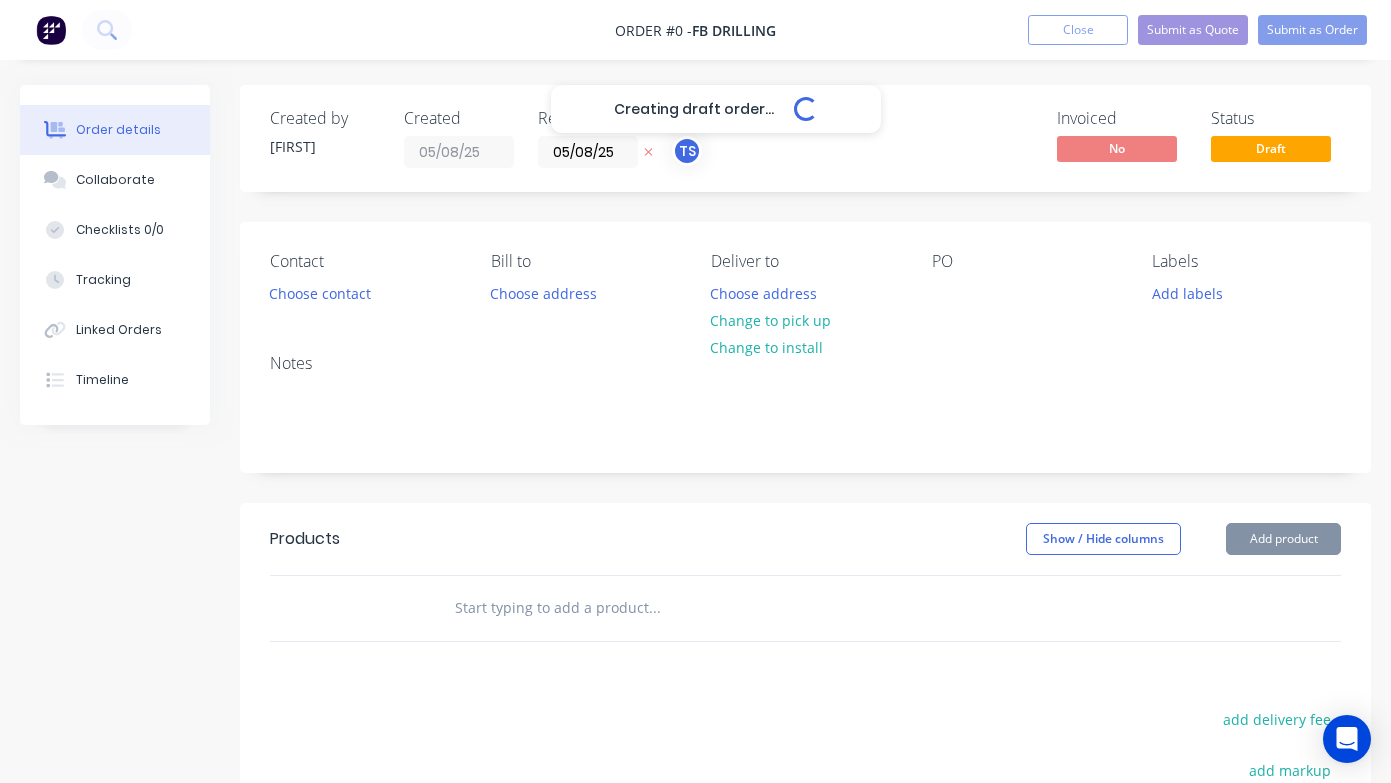 click on "Created by [FIRST] [LAST] Created [DATE] Required [DATE] Assigned to TS Invoiced No Status Draft Contact Choose contact Bill to Choose address Deliver to Choose address Change to pick up Change to install PO Labels Add labels Notes Products Show / Hide columns Add product     add delivery fee add markup add discount Labour $0.00 Sub total $0.00 Margin $0.00  ( 0 %) Tax $0.00 Total $0.00" at bounding box center [695, 618] 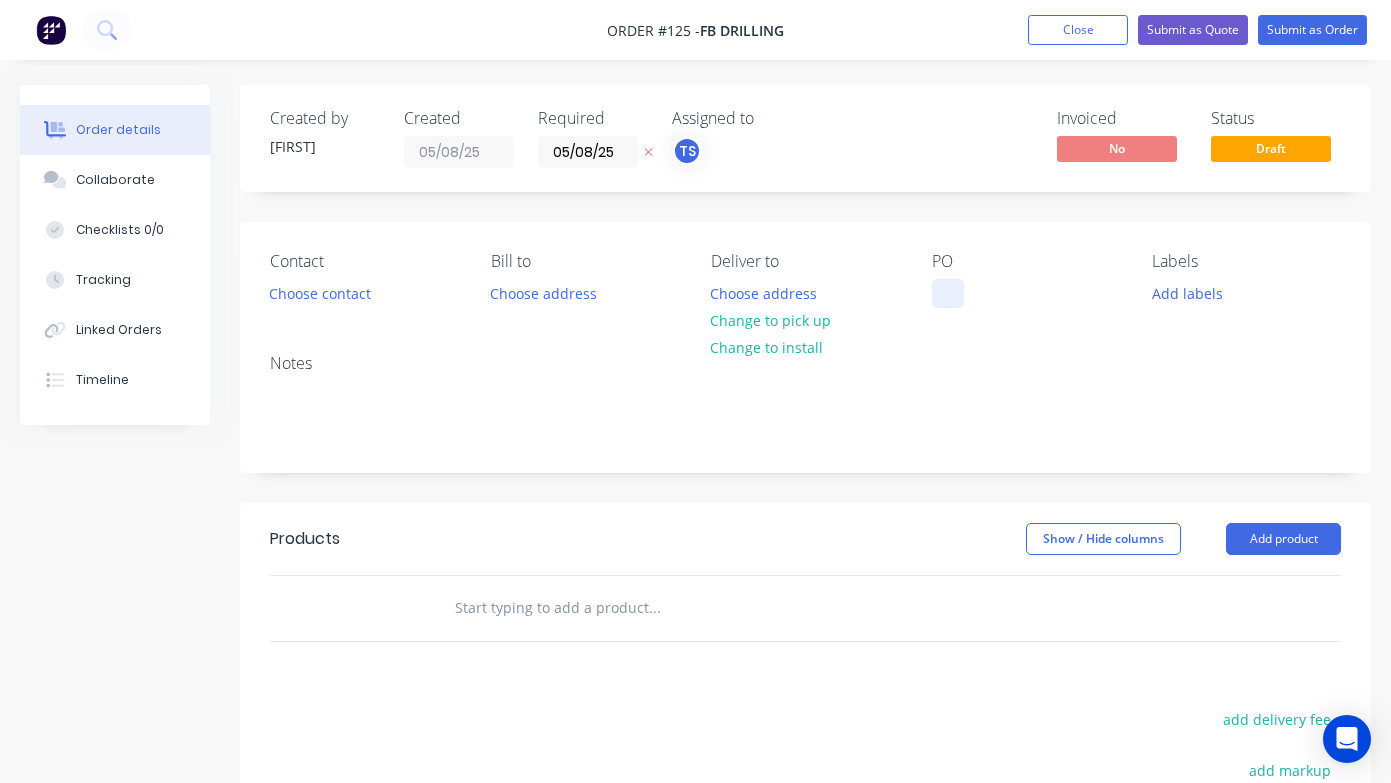 click at bounding box center (948, 293) 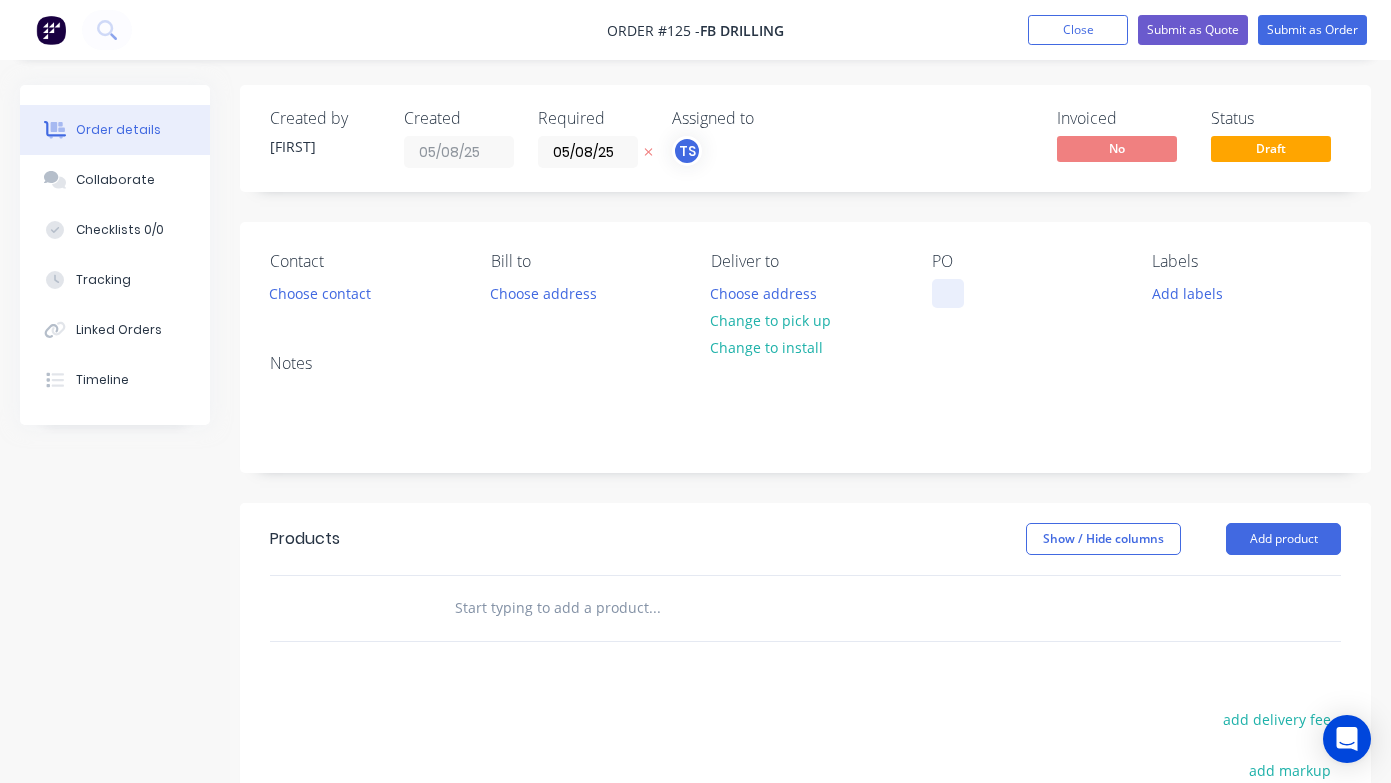 type 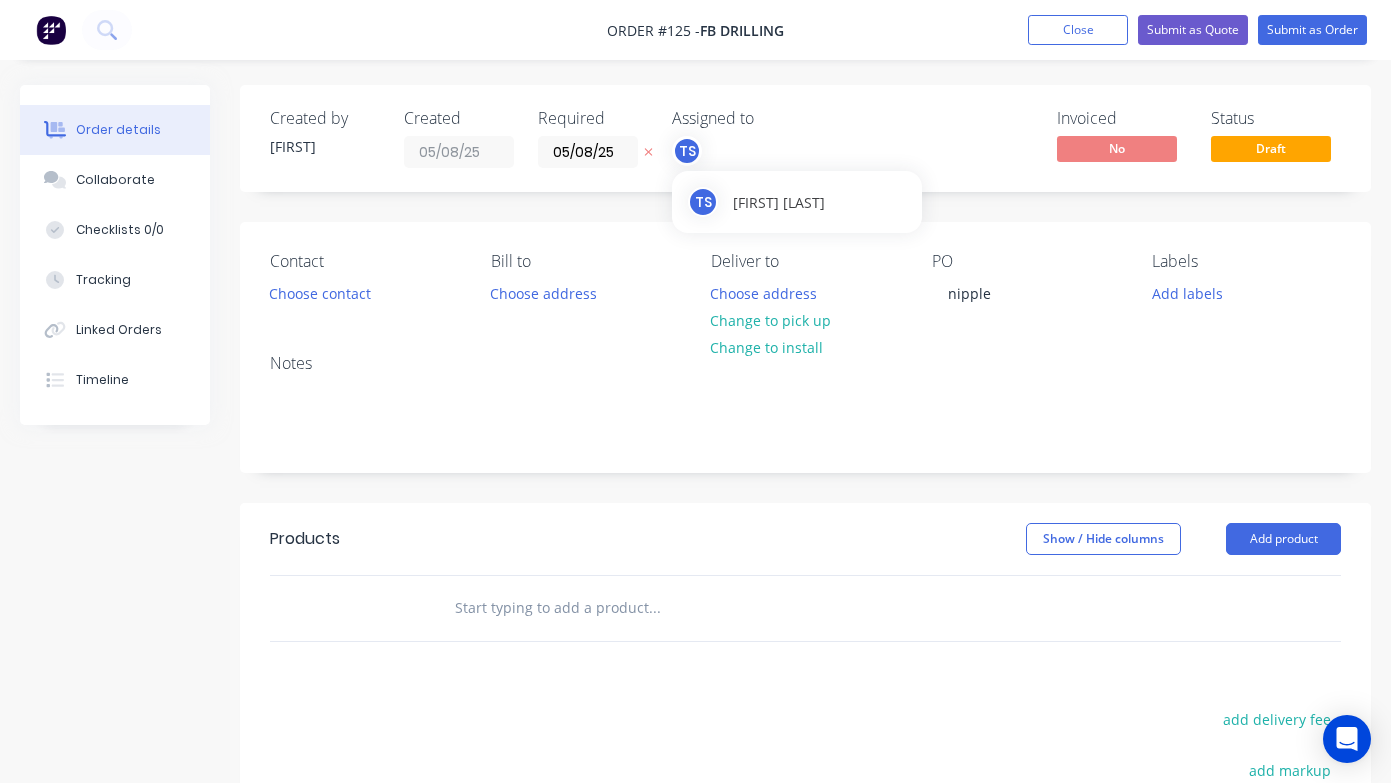 click on "TS" at bounding box center (687, 151) 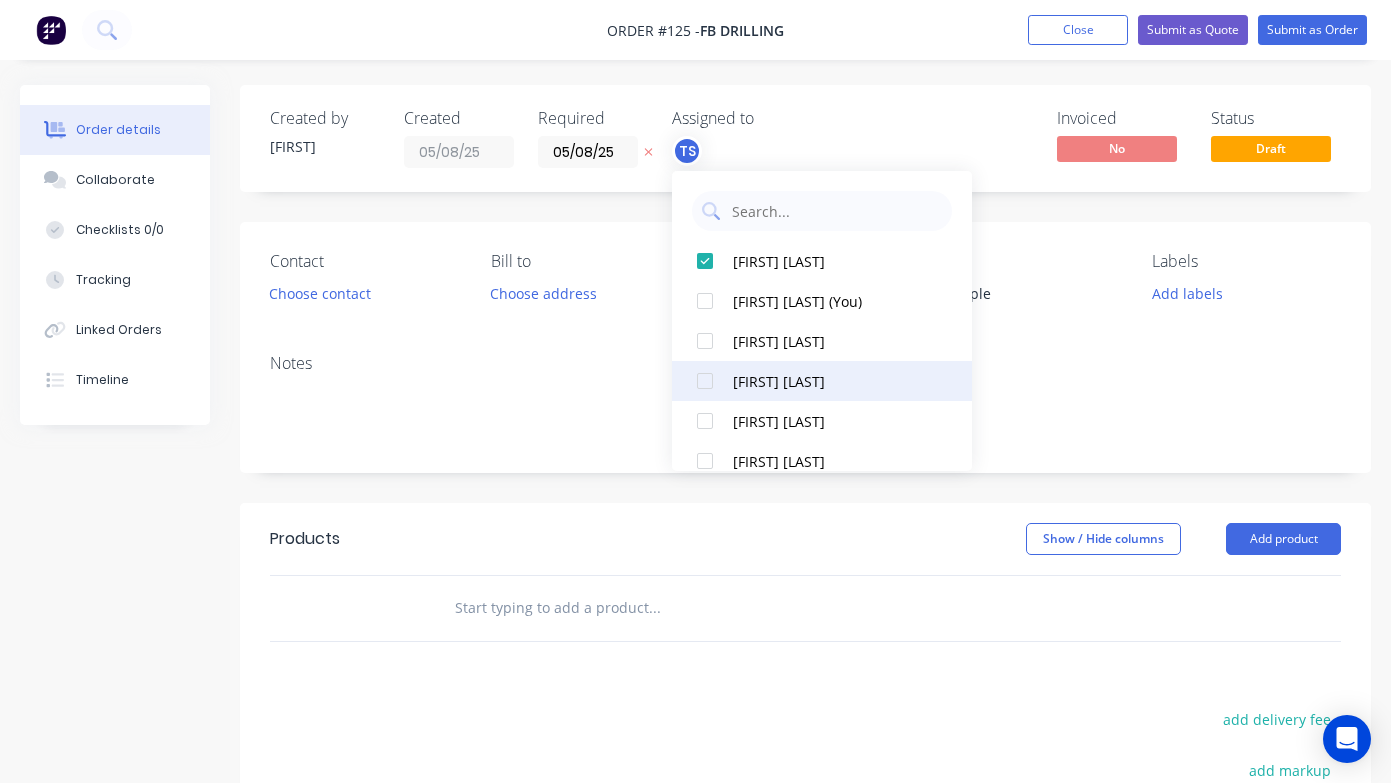 click at bounding box center (705, 381) 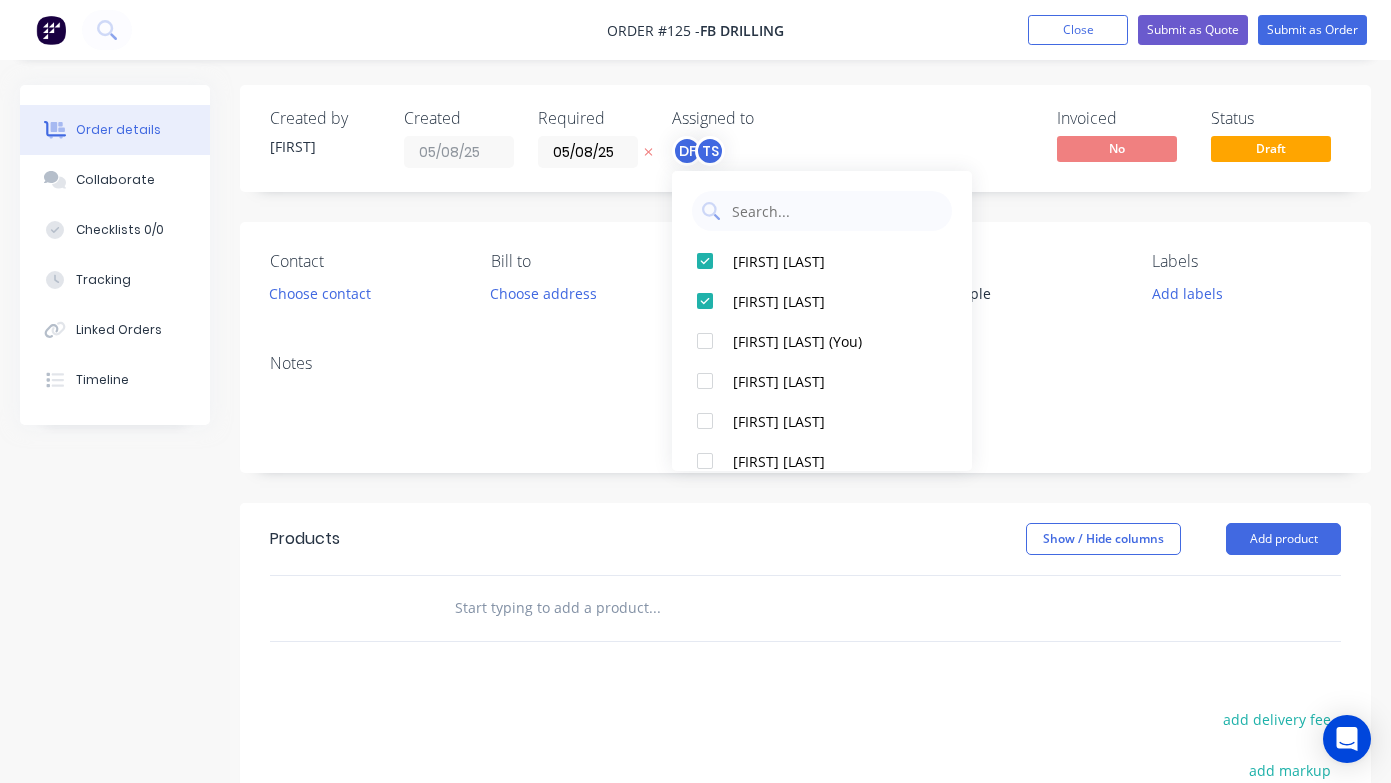 click on "Products Show / Hide columns Add product     add delivery fee add markup add discount Labour $0.00 Sub total $0.00 Margin $0.00  ( 0 %) Tax $0.00 Total $0.00" at bounding box center [805, 812] 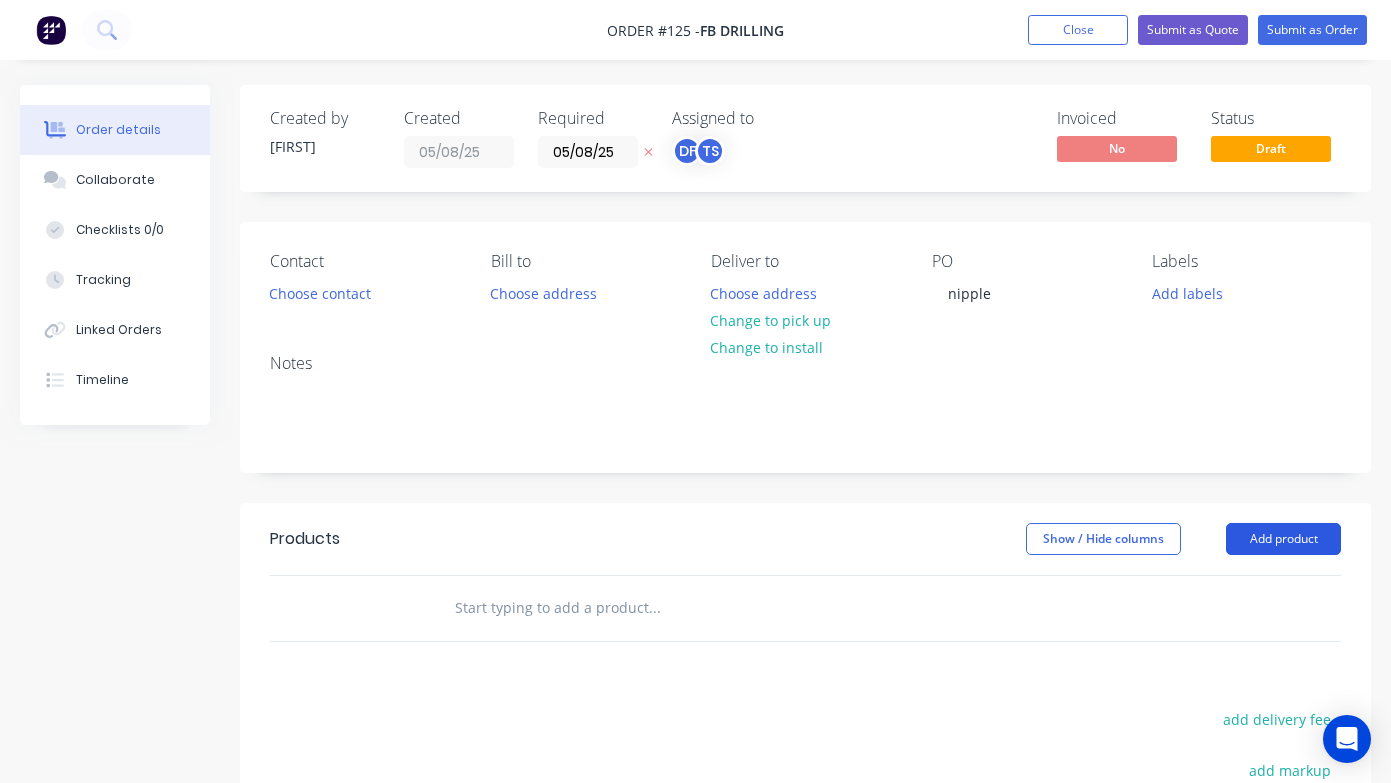 click on "Add product" at bounding box center (1283, 539) 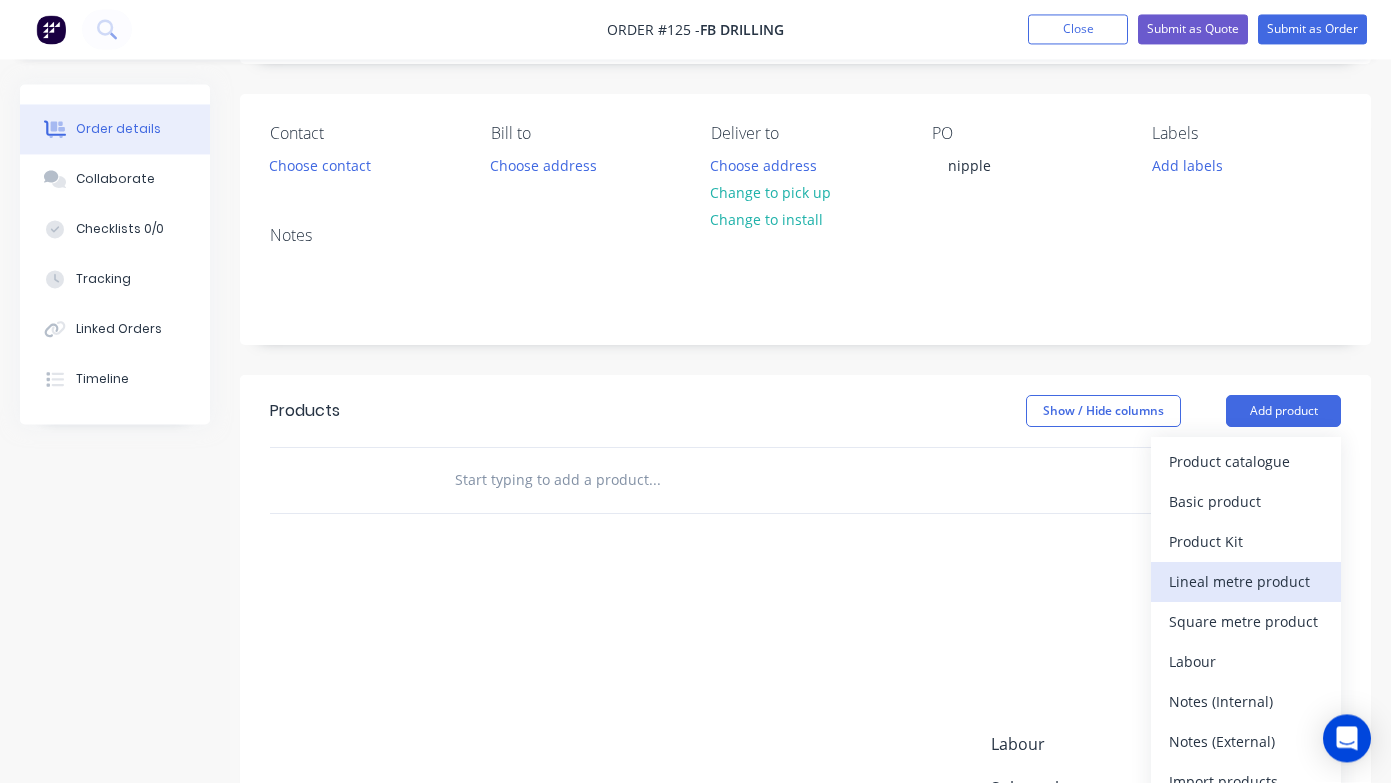 scroll, scrollTop: 138, scrollLeft: 0, axis: vertical 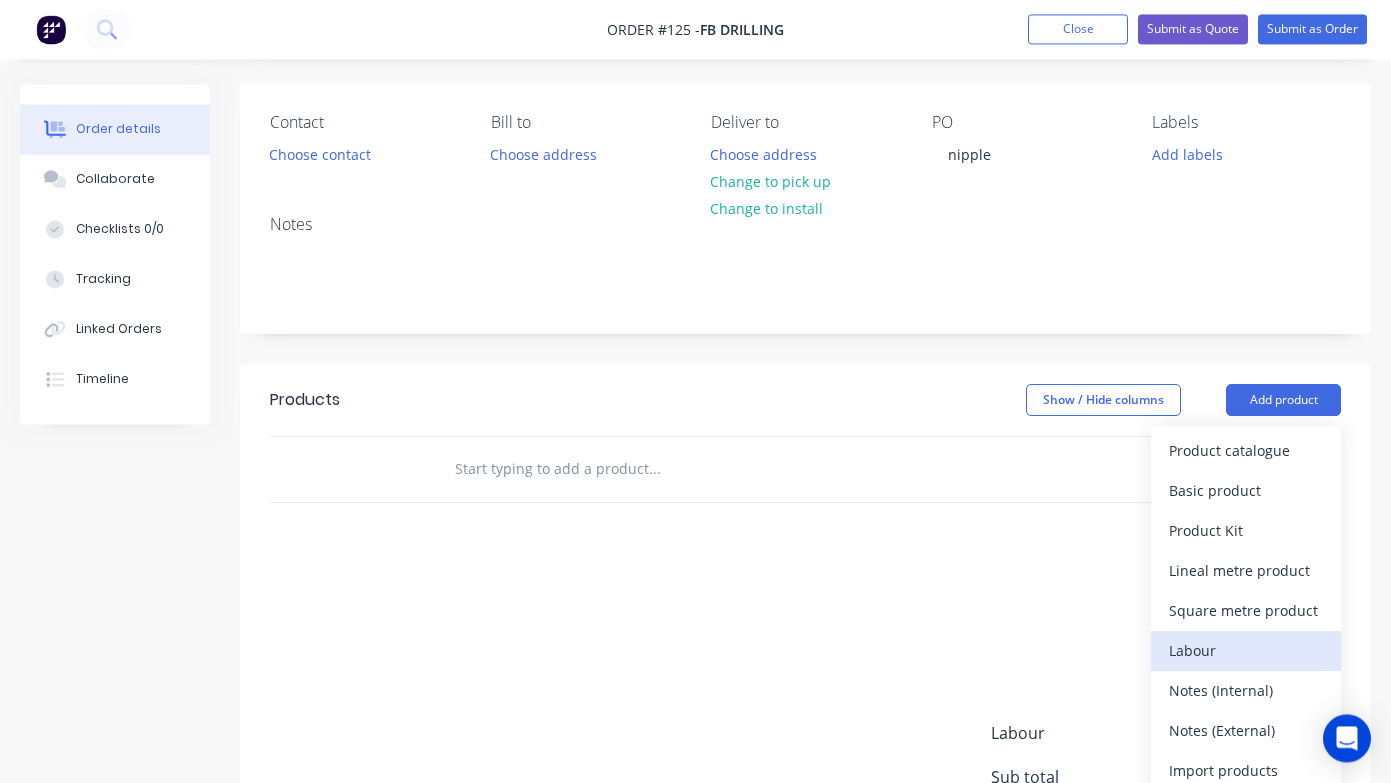 click on "Labour" at bounding box center [1246, 651] 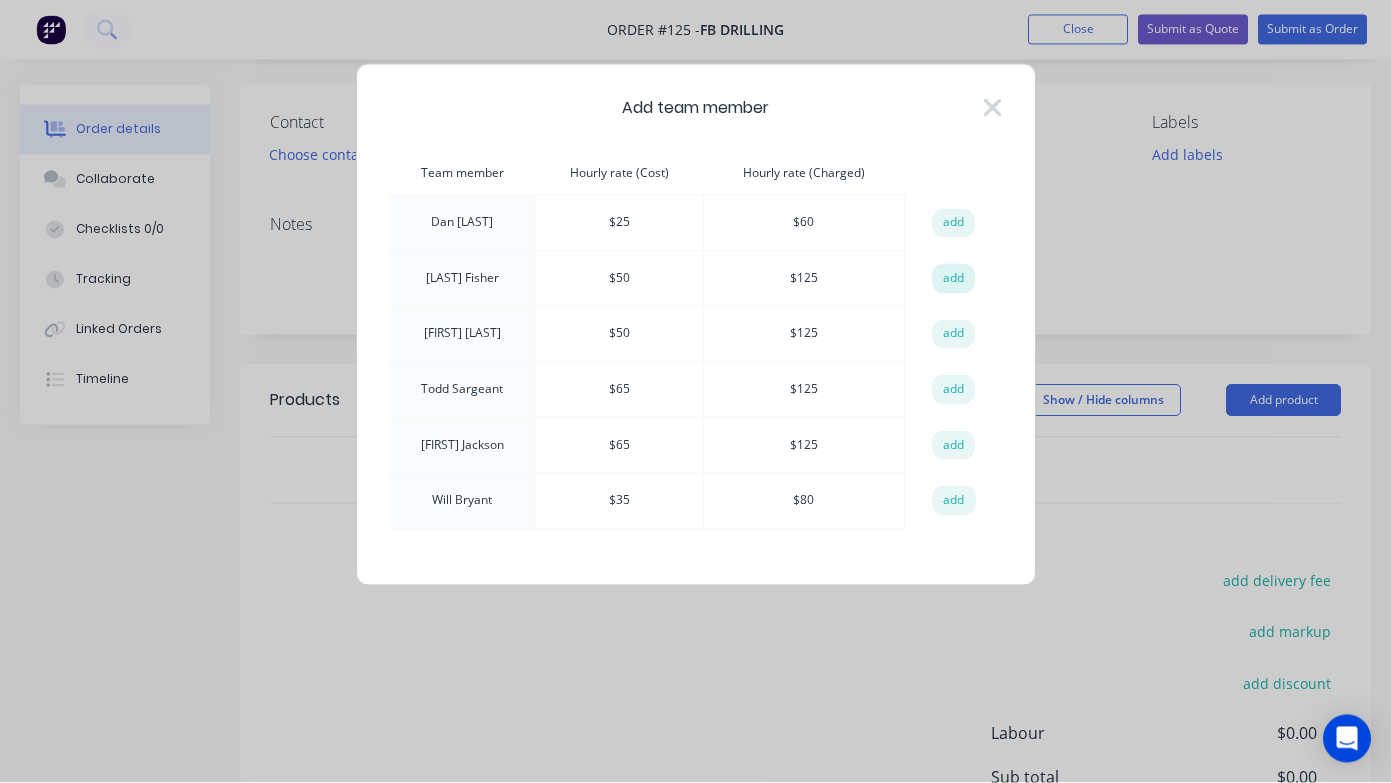 click on "add" at bounding box center (954, 279) 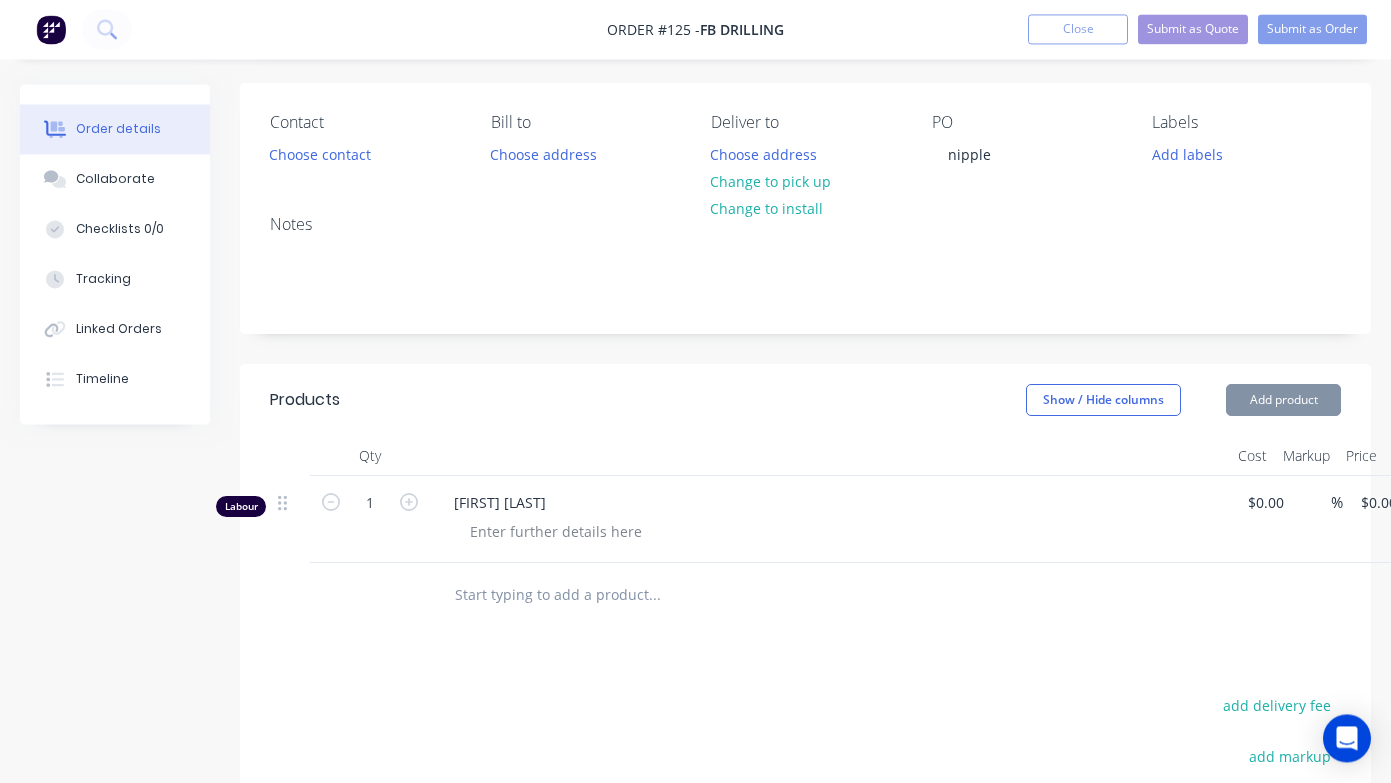 type on "$50.00" 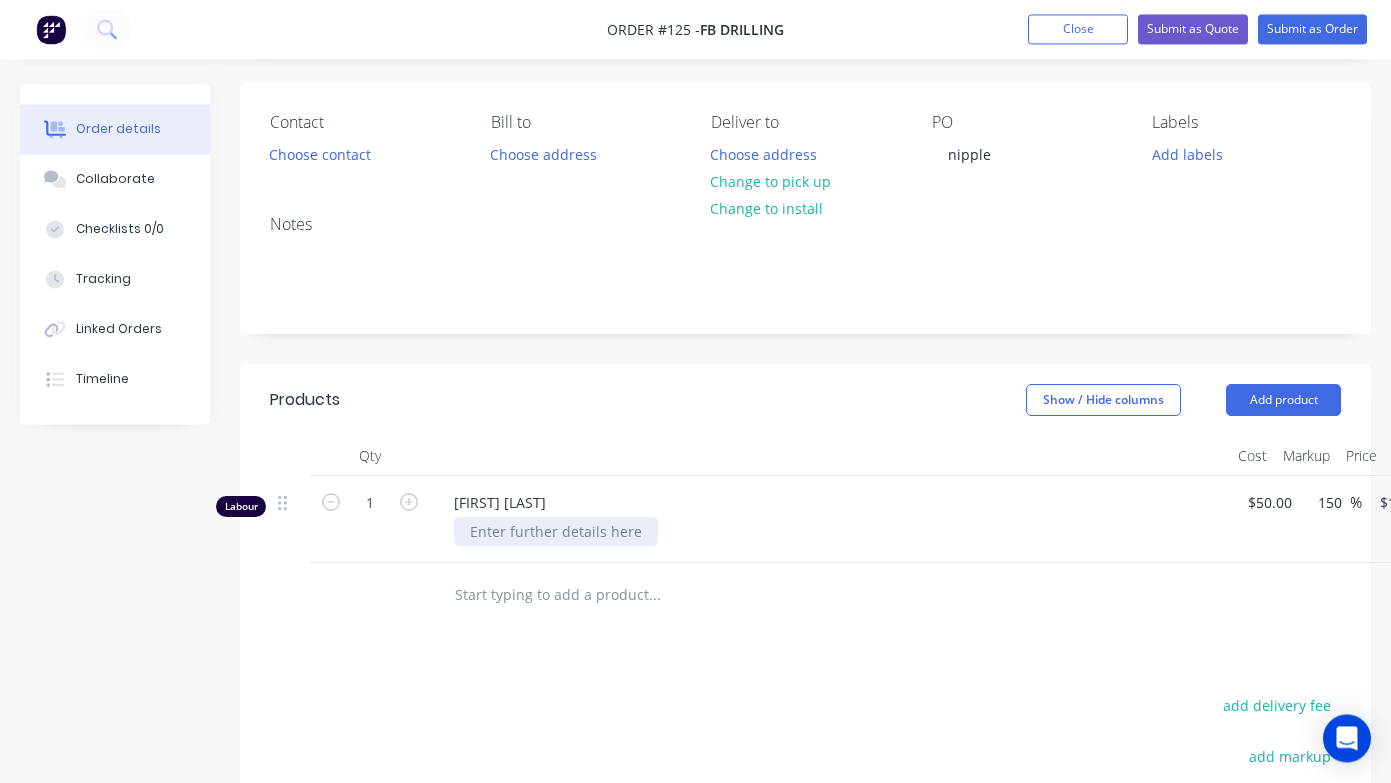 click at bounding box center [556, 532] 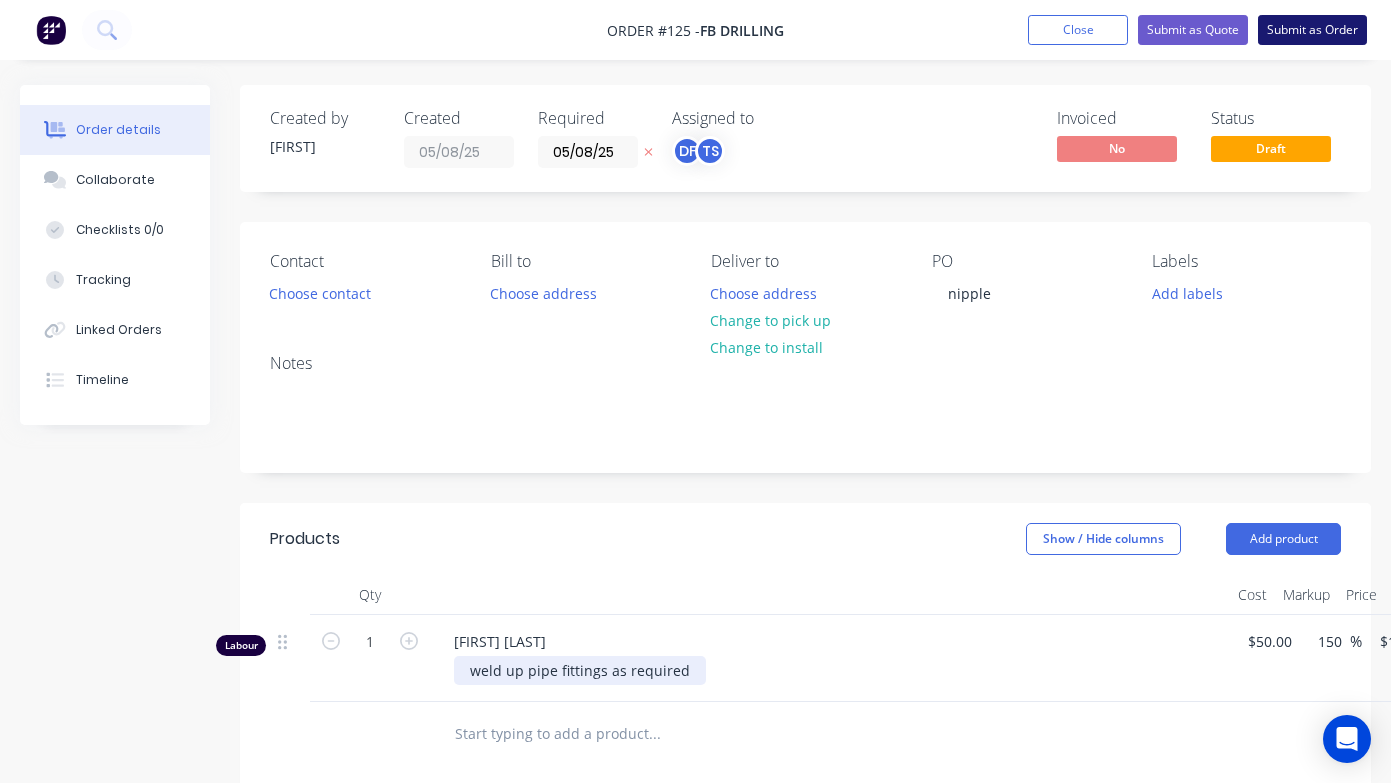 scroll, scrollTop: 0, scrollLeft: 0, axis: both 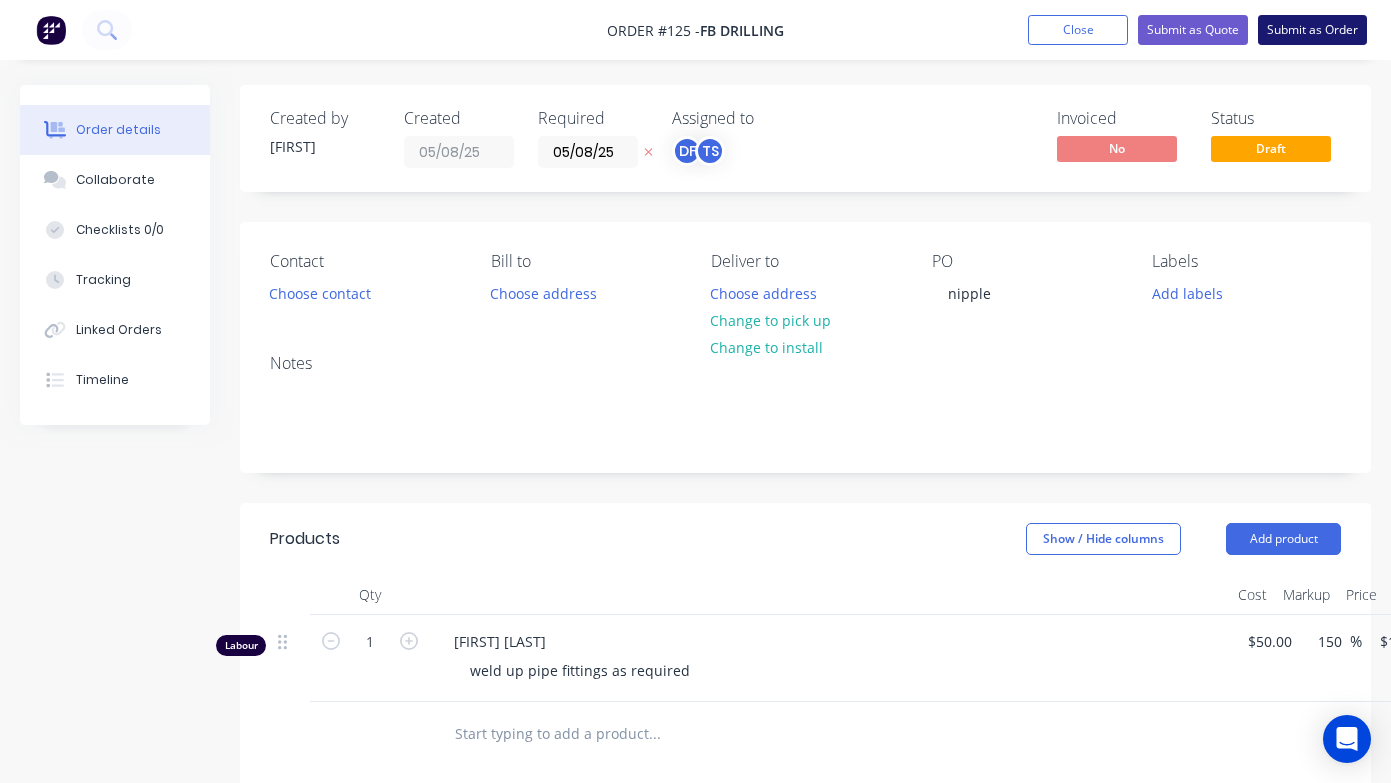 click on "Submit as Order" at bounding box center [1312, 30] 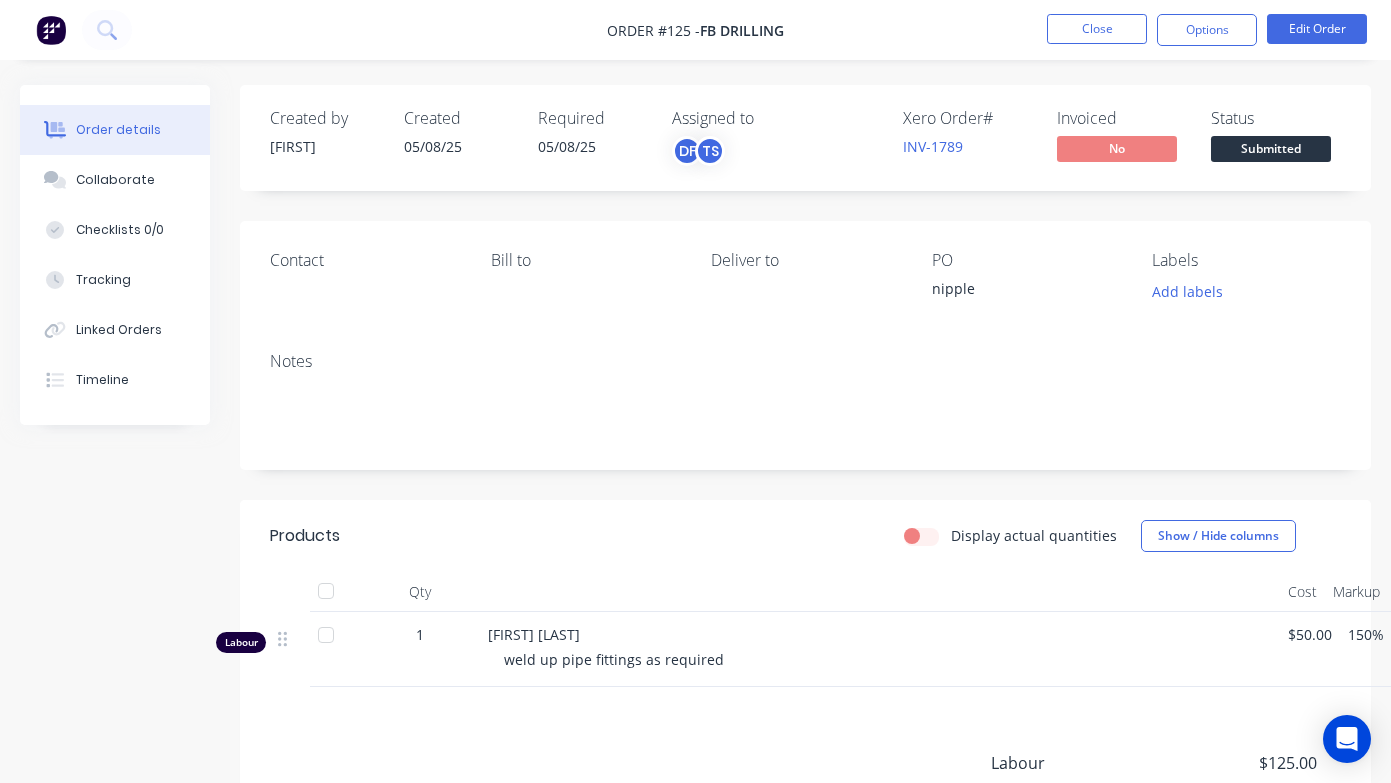 scroll, scrollTop: 0, scrollLeft: 0, axis: both 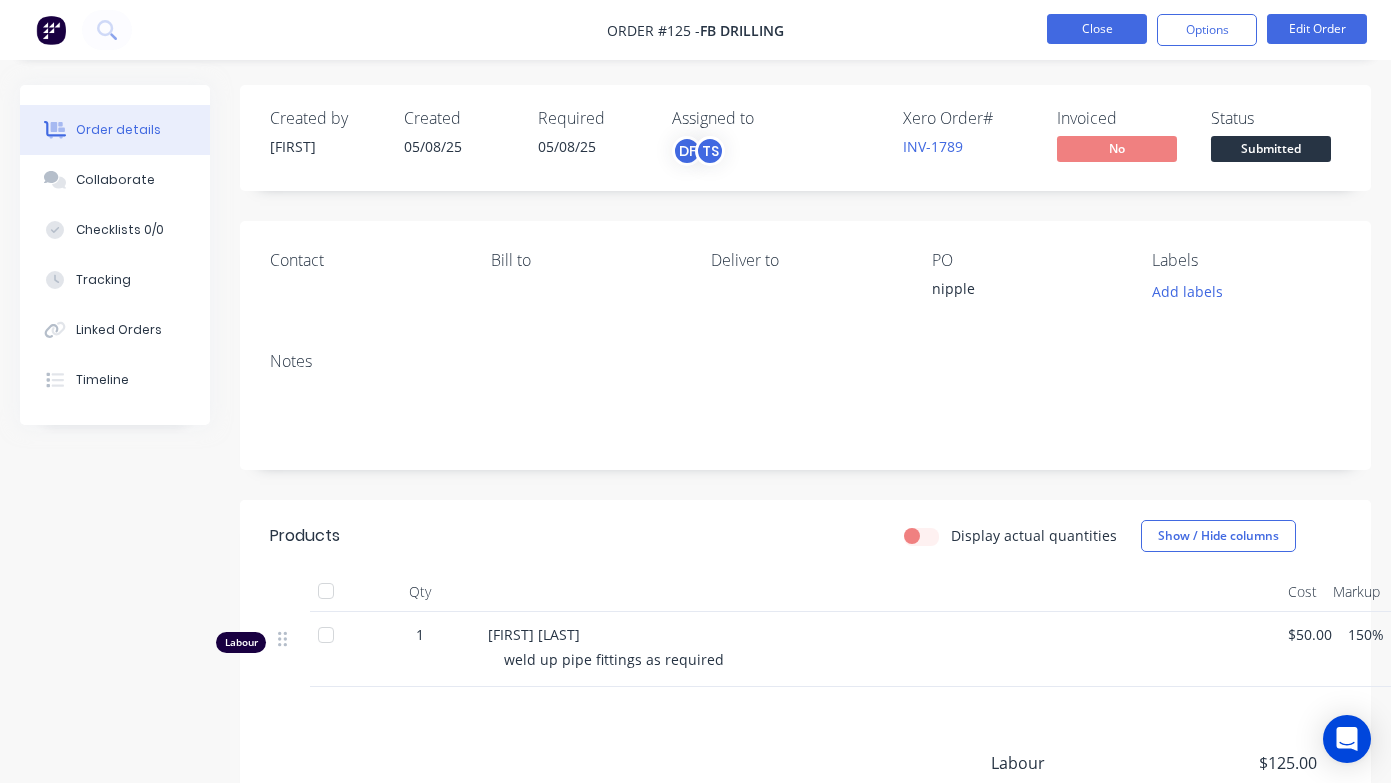 click on "Close" at bounding box center [1097, 29] 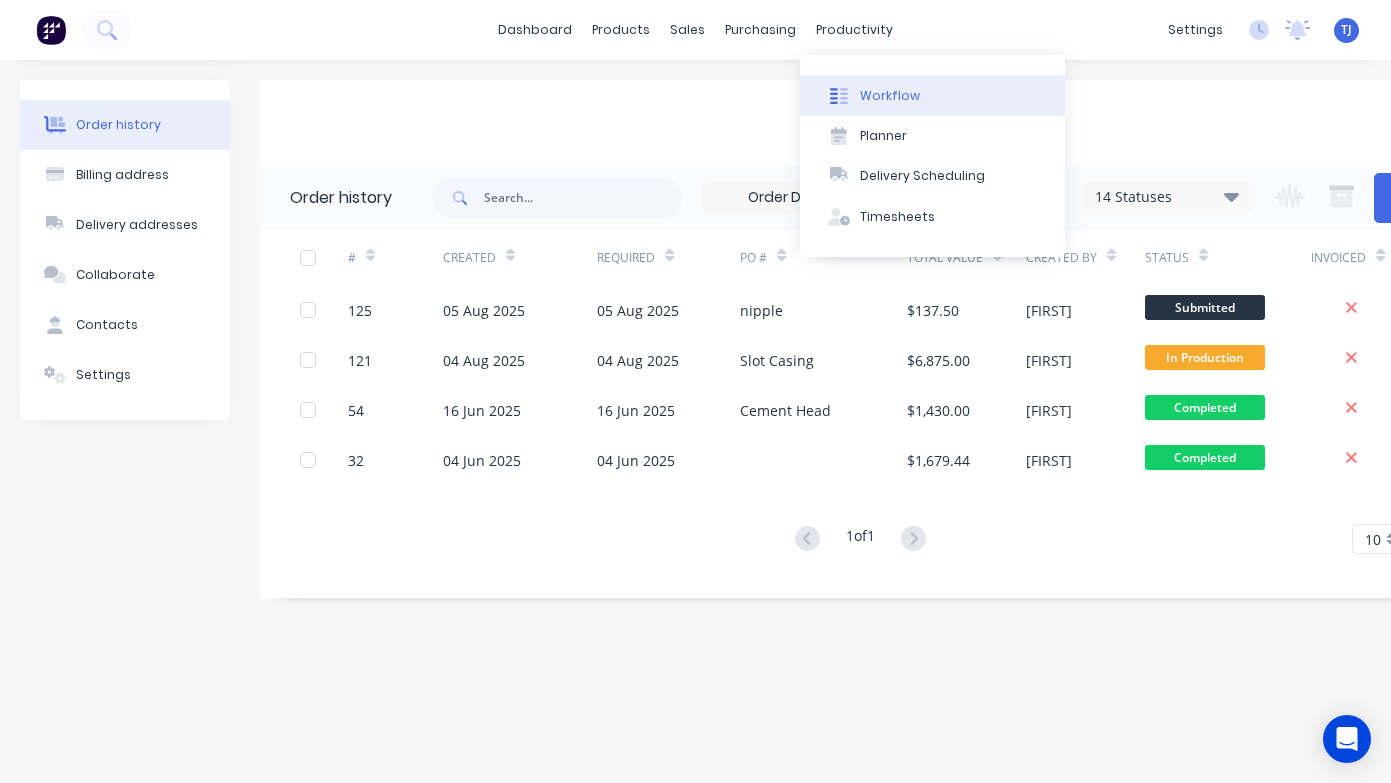 click on "Workflow" at bounding box center [890, 96] 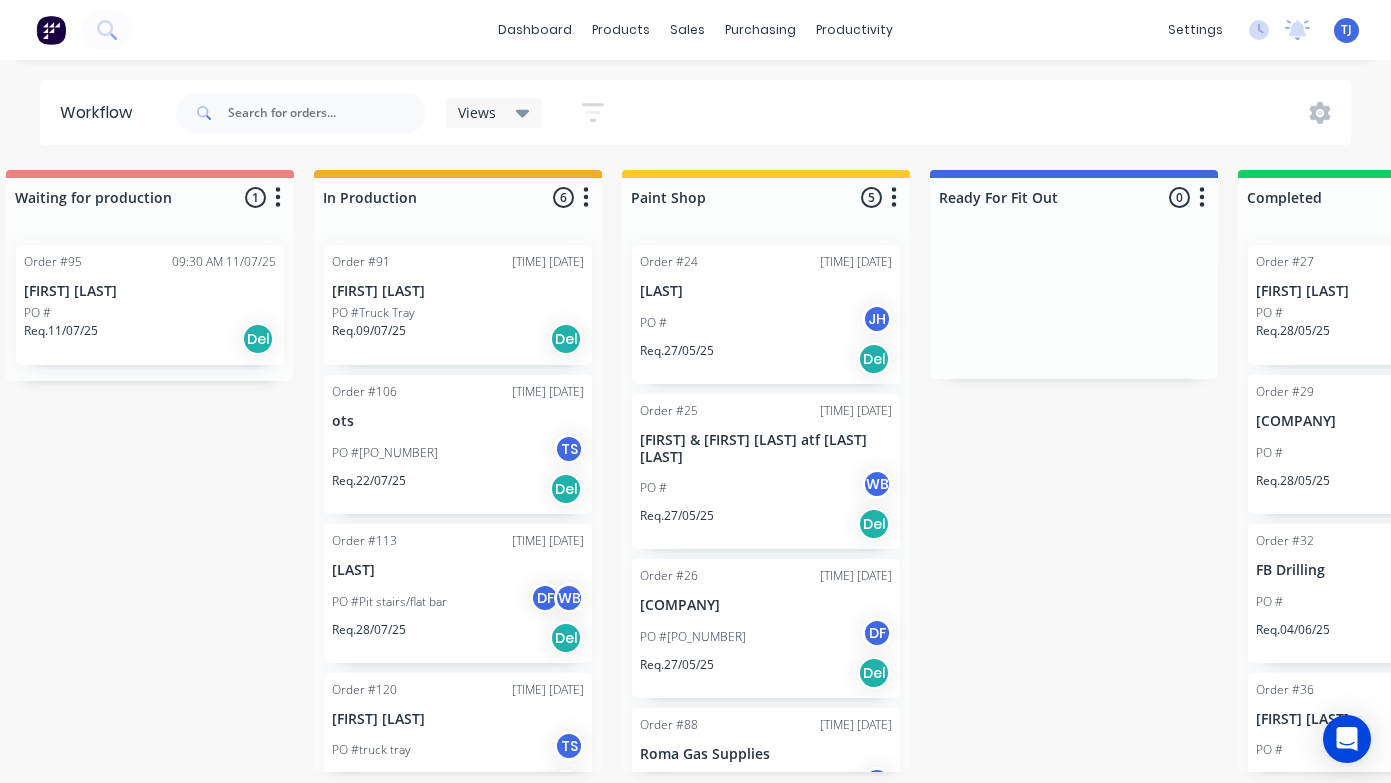 scroll, scrollTop: 0, scrollLeft: 658, axis: horizontal 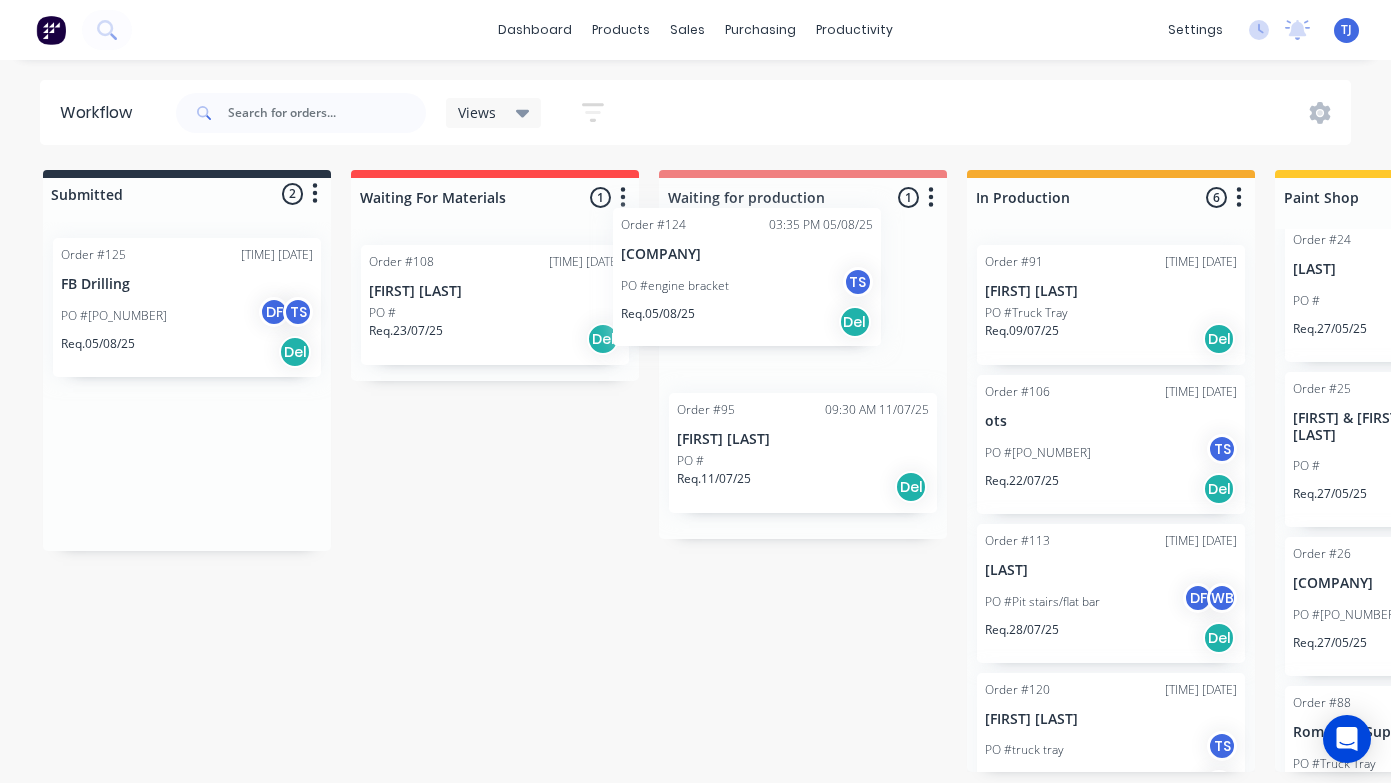 drag, startPoint x: 179, startPoint y: 334, endPoint x: 765, endPoint y: 304, distance: 586.7674 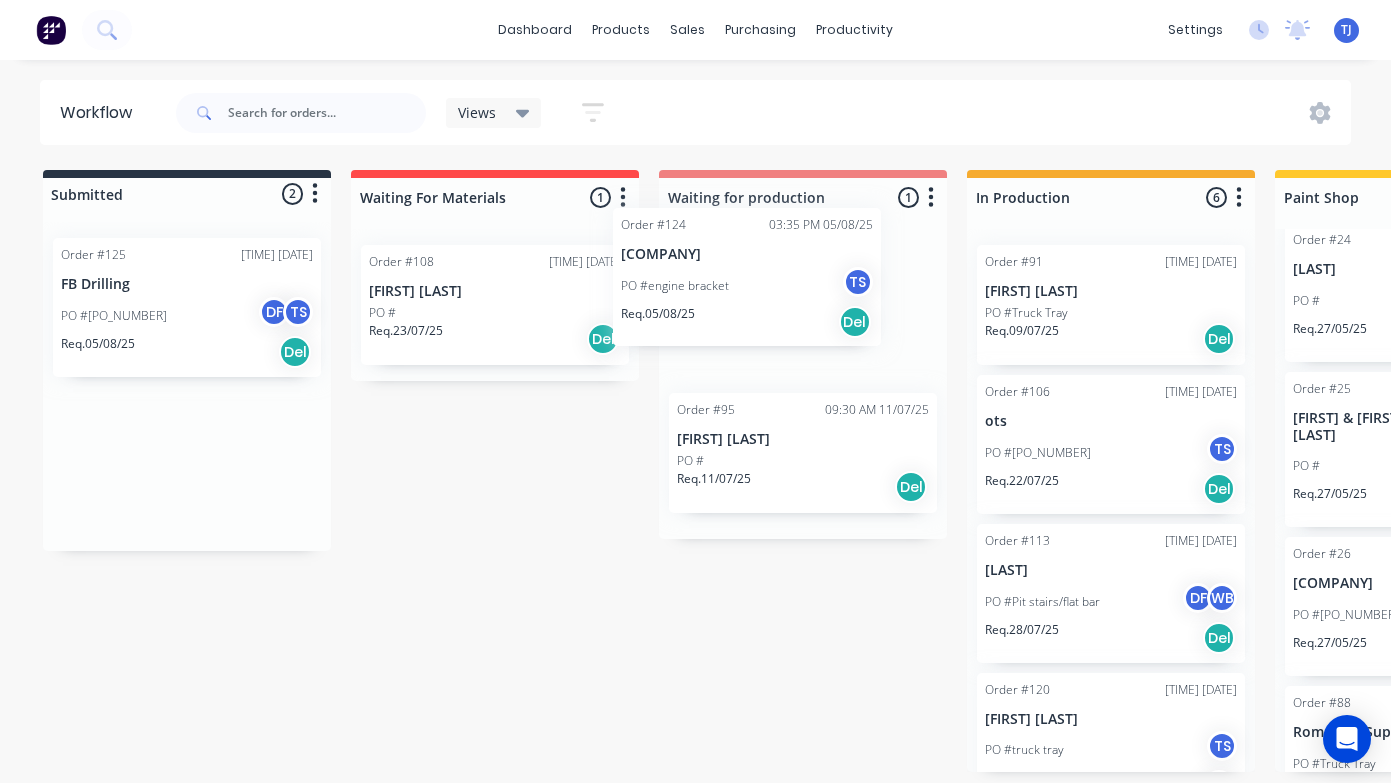 click on "Submitted 2 Status colour hex Save Cancel Summaries Total order value Invoiced to date To be invoiced Sort By Created date Required date Order number Customer name Most recent Order #124 [TIME] [DATE] [COMPANY] PO #[PO_NUMBER] TS Req. [DATE] Del Order #125 [TIME] [DATE] [COMPANY] PO #[PO_NUMBER] DF TS Req. [DATE] Del Waiting For Materials 1 Status colour hex Save Cancel Notifications Email SMS Summaries Total order value Invoiced to date To be invoiced Sort By Created date Required date Order number Customer name Most recent Delete Order #108 [TIME] [DATE] [COMPANY] PO # Req. [DATE] Del Waiting for production 1 Status colour hex Save Cancel Notifications Email SMS Summaries Total order value Invoiced to date To be invoiced Sort By Created date Required date Order number Customer name Most recent Delete Order #95 [TIME] [DATE] [COMPANY] PO # Req. [DATE] Del In Production 6 Status colour hex Save Cancel Email TS" at bounding box center [1362, 471] 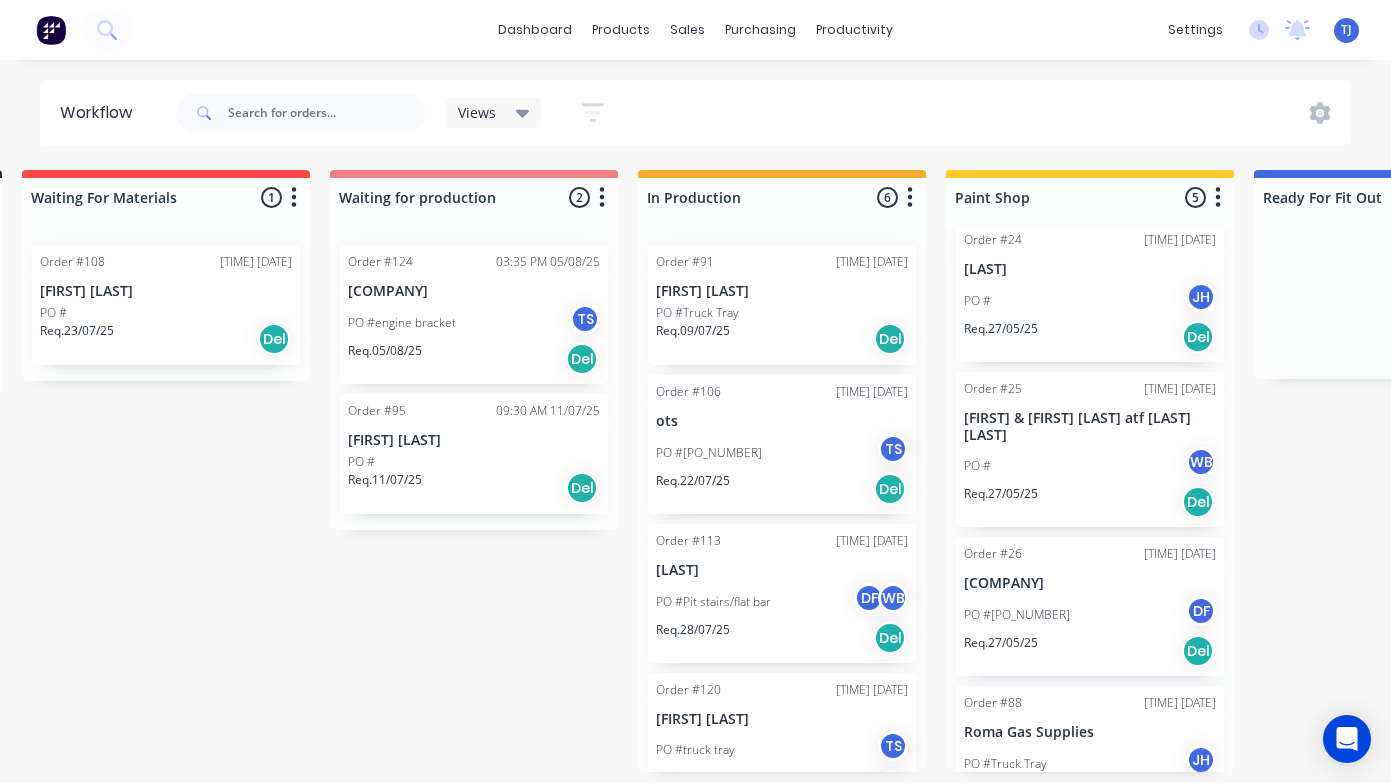 scroll, scrollTop: 0, scrollLeft: 0, axis: both 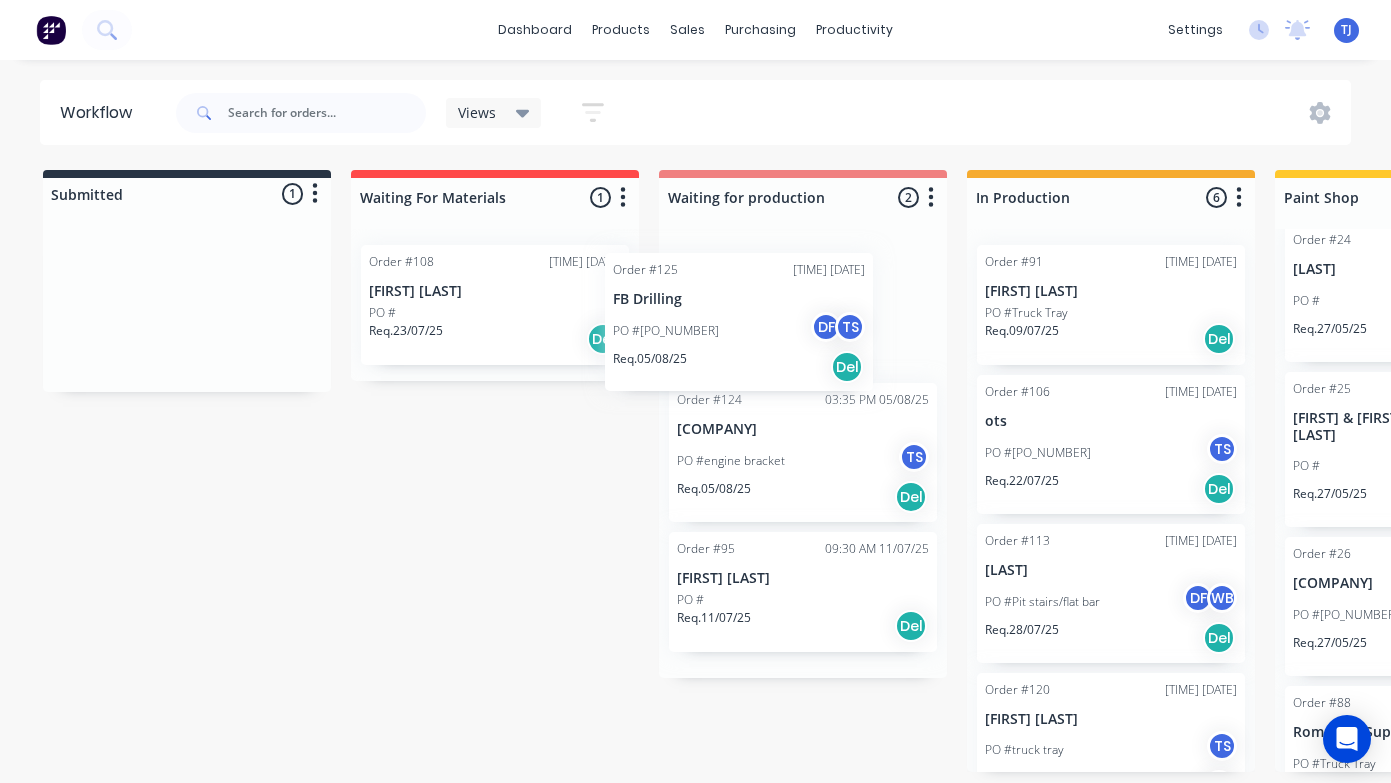 drag, startPoint x: 198, startPoint y: 342, endPoint x: 760, endPoint y: 352, distance: 562.089 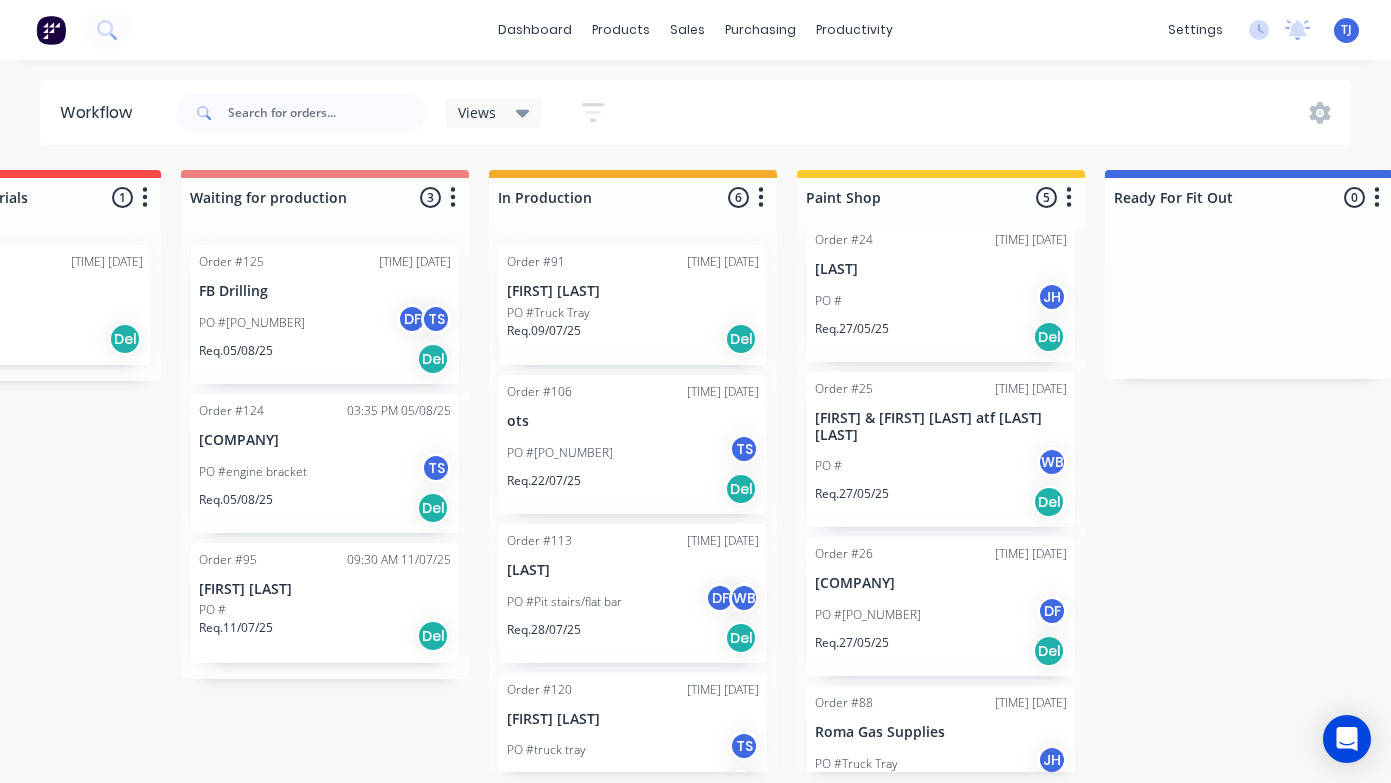 scroll, scrollTop: 0, scrollLeft: 479, axis: horizontal 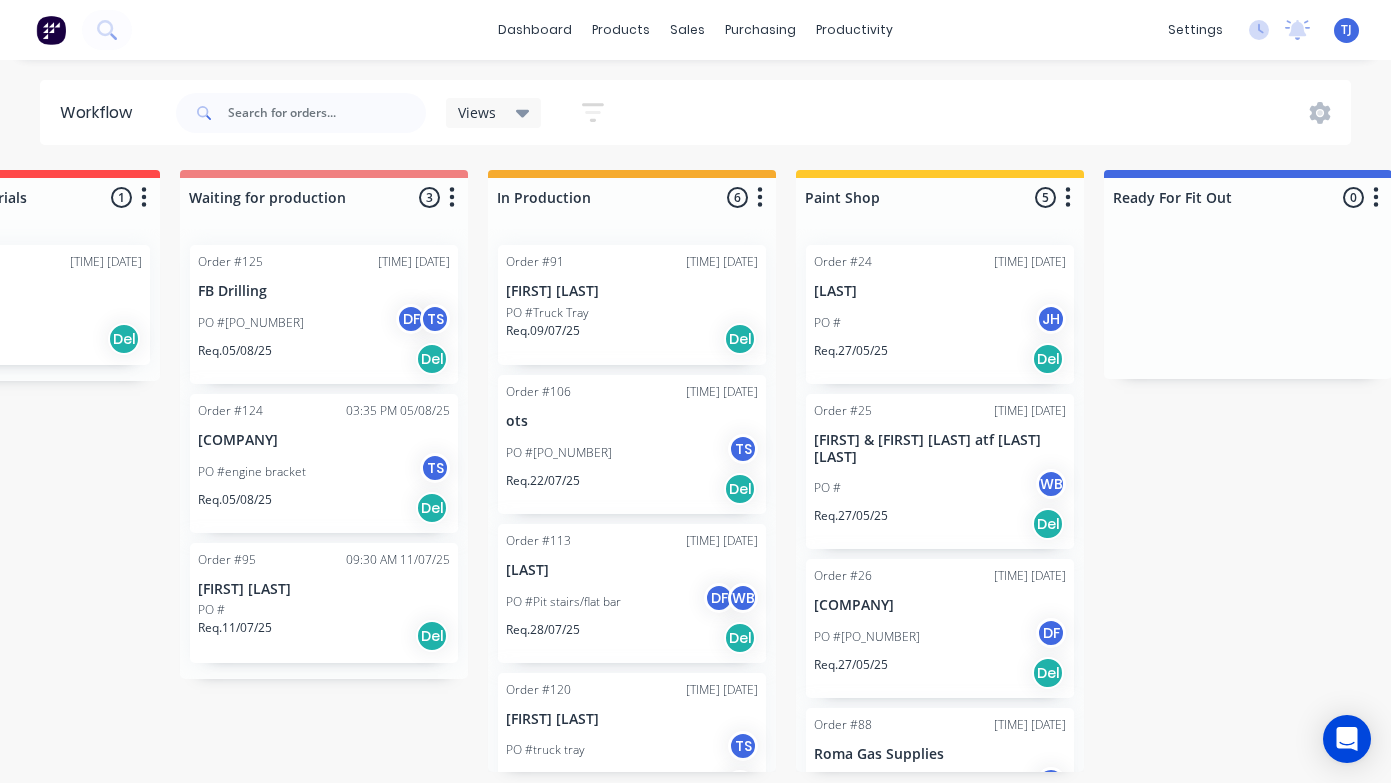 drag, startPoint x: 1282, startPoint y: 518, endPoint x: 1229, endPoint y: 516, distance: 53.037724 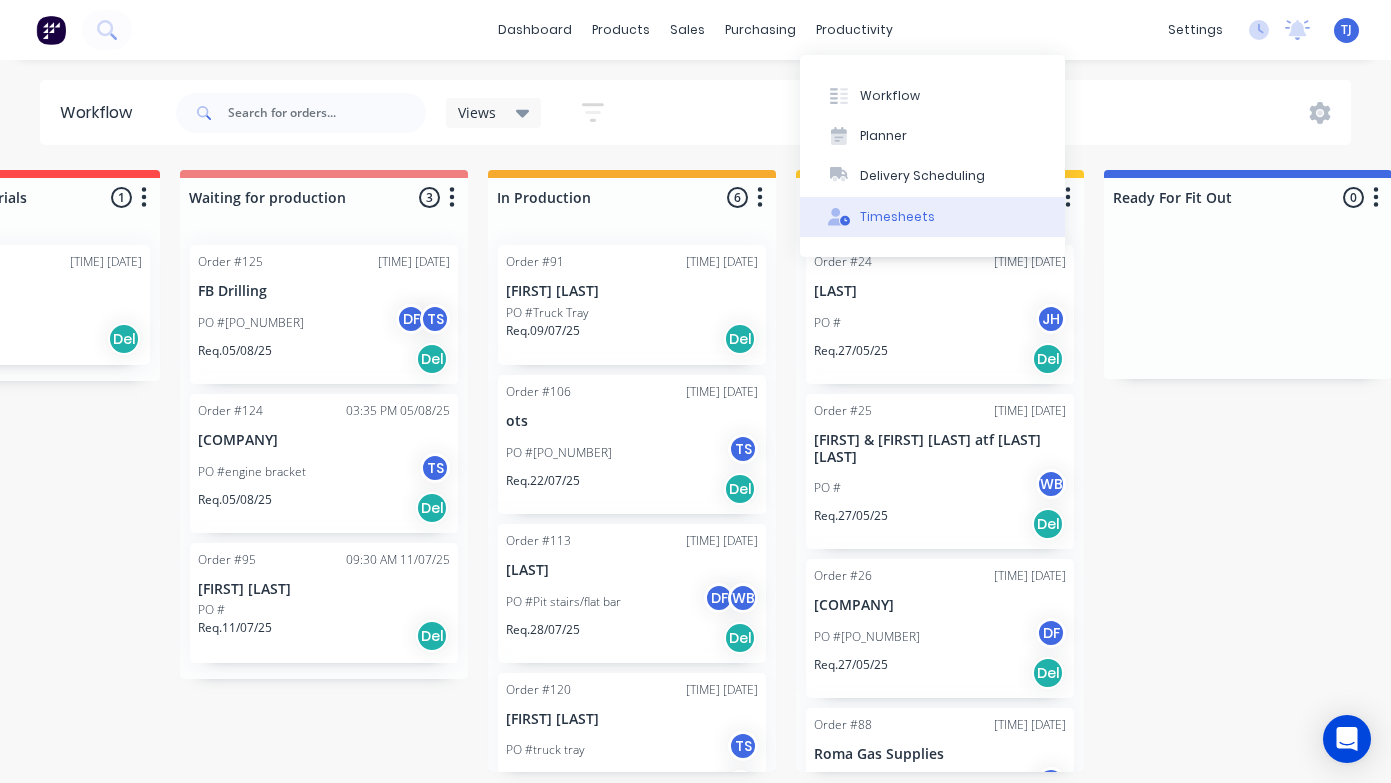 click on "Timesheets" at bounding box center [897, 217] 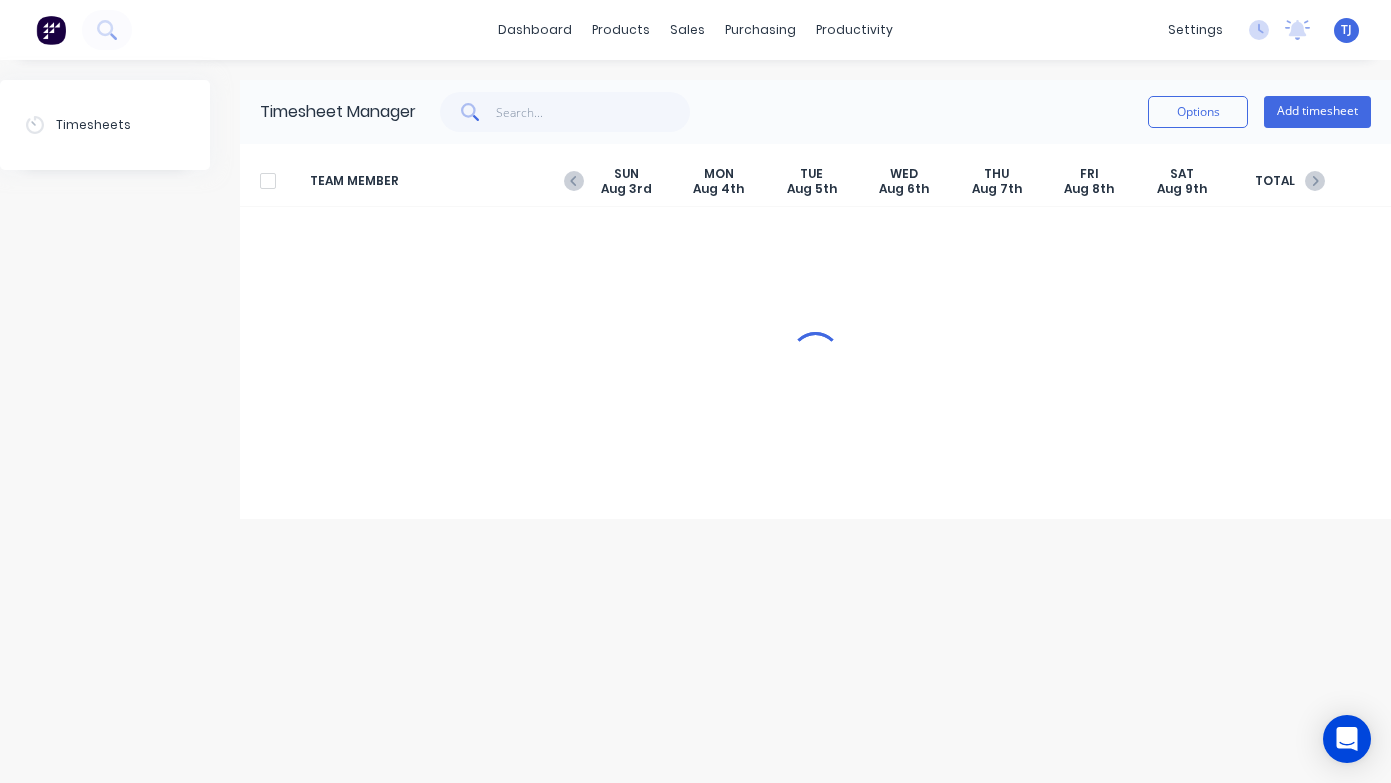 scroll, scrollTop: 0, scrollLeft: 0, axis: both 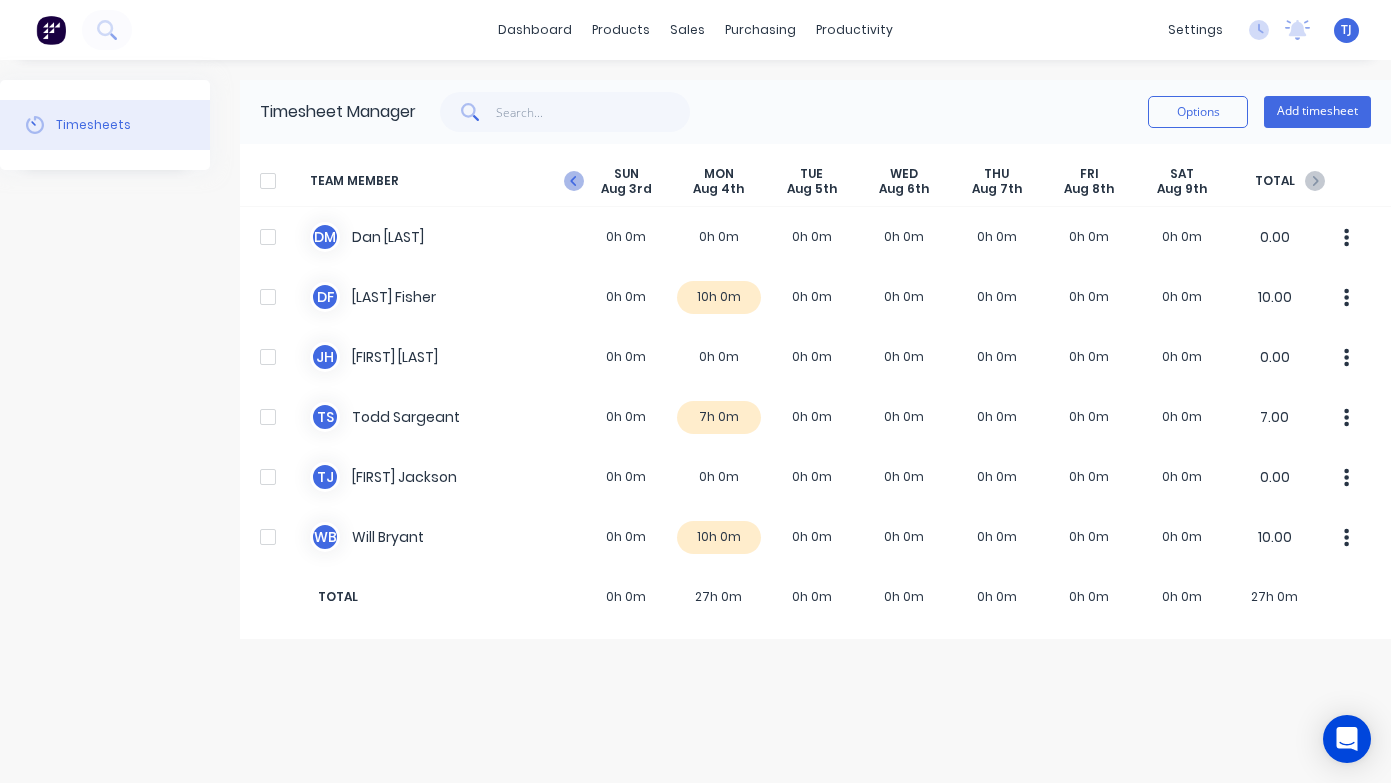 click 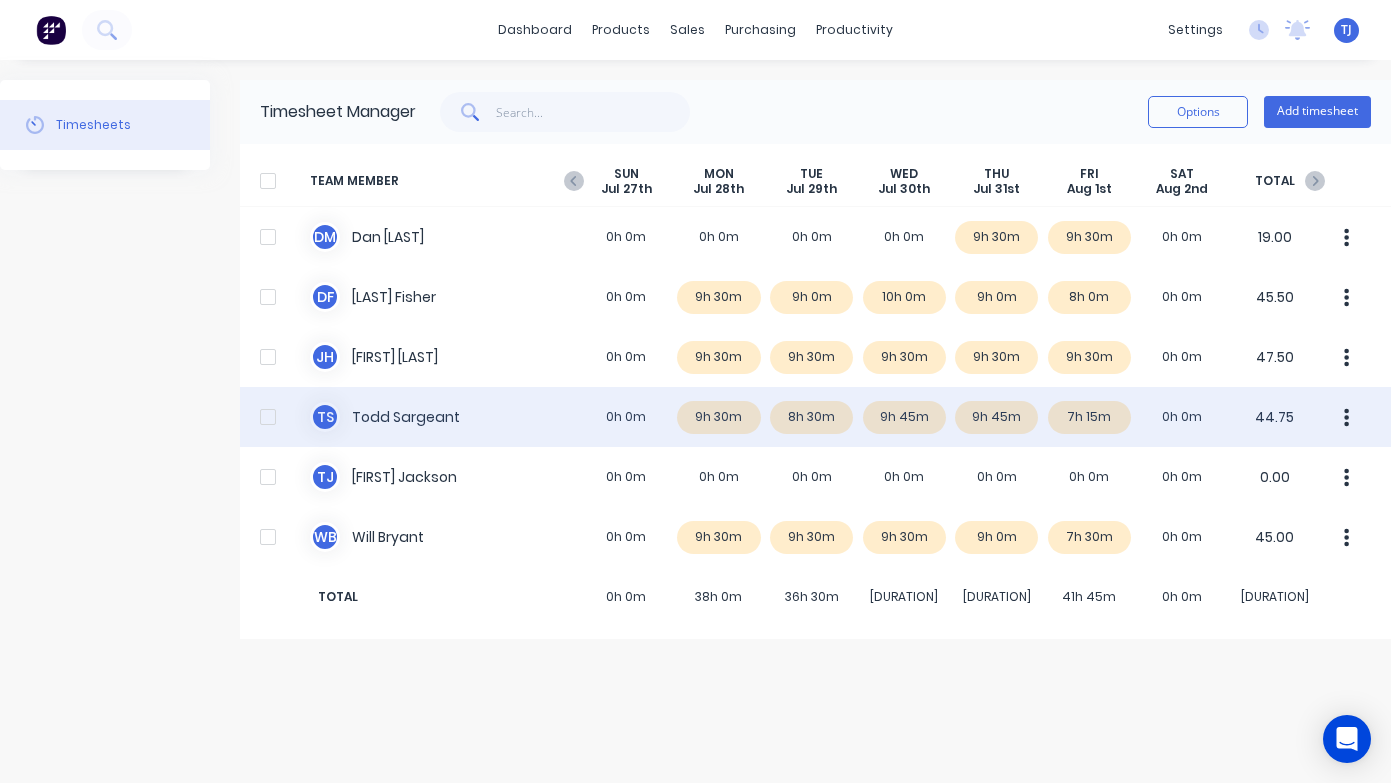 click at bounding box center (268, 417) 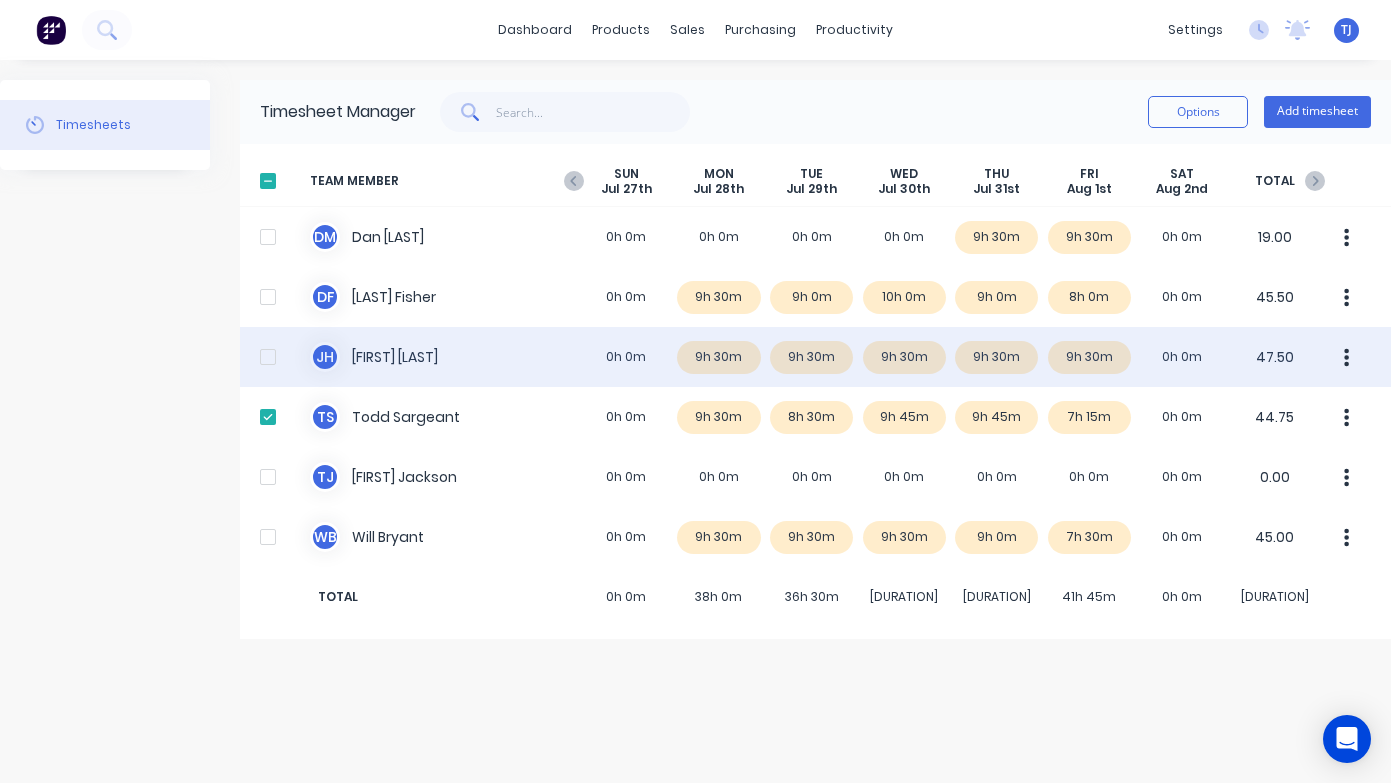click at bounding box center (268, 357) 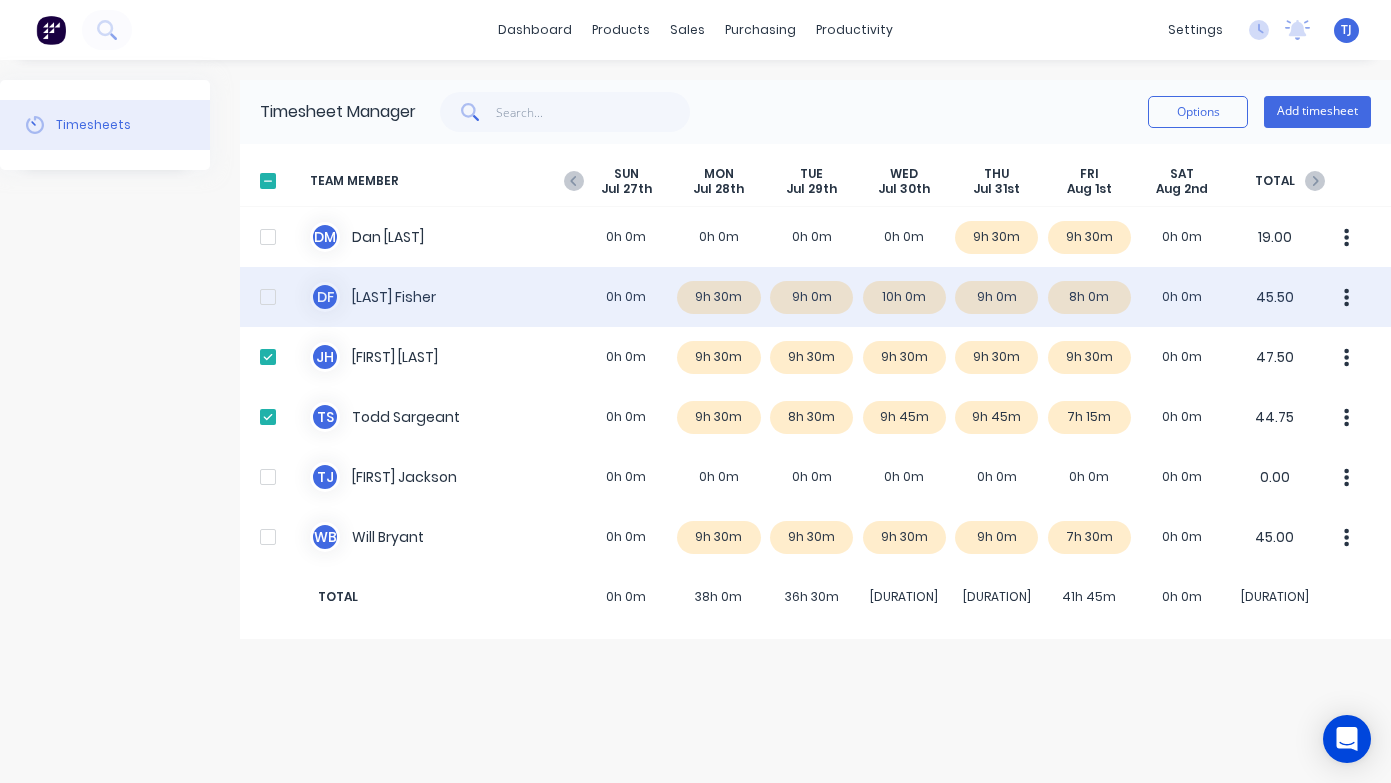 click at bounding box center (268, 297) 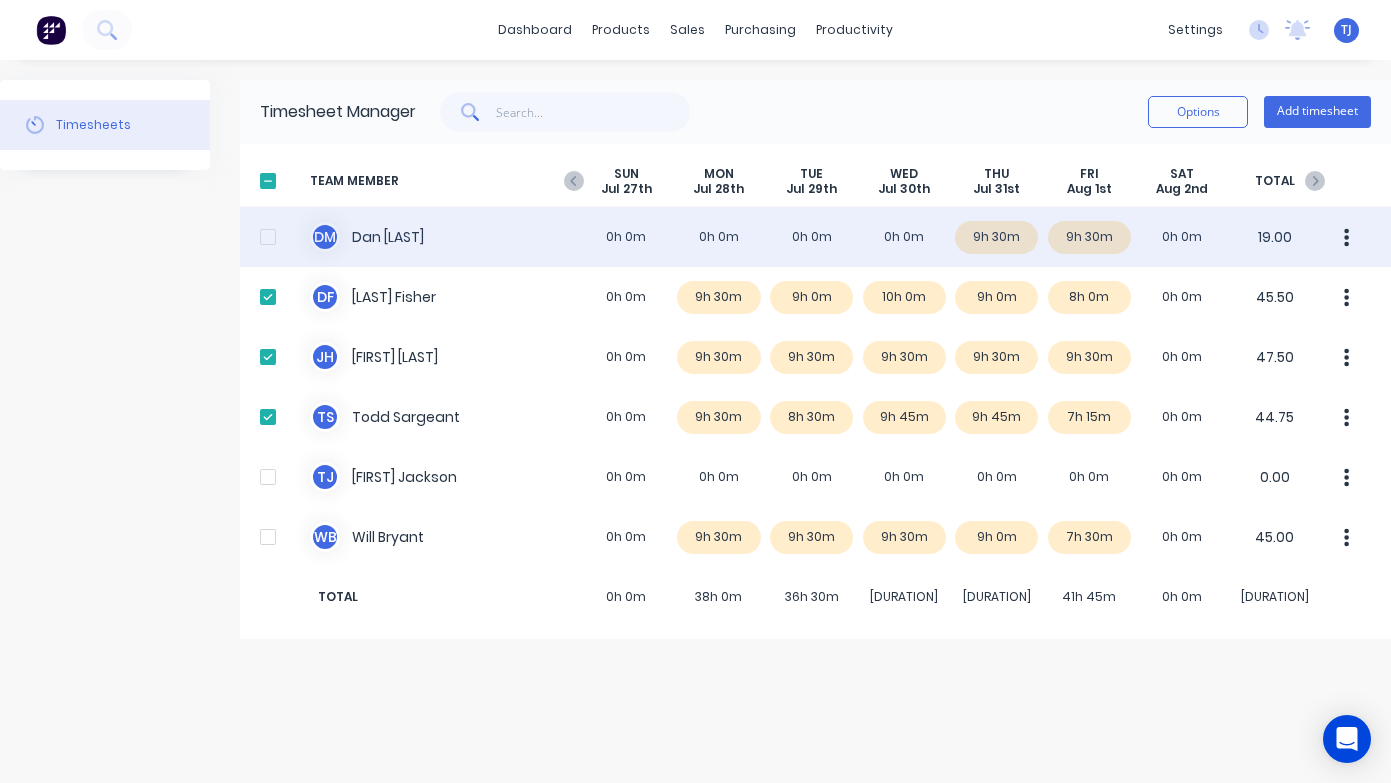 click at bounding box center (268, 237) 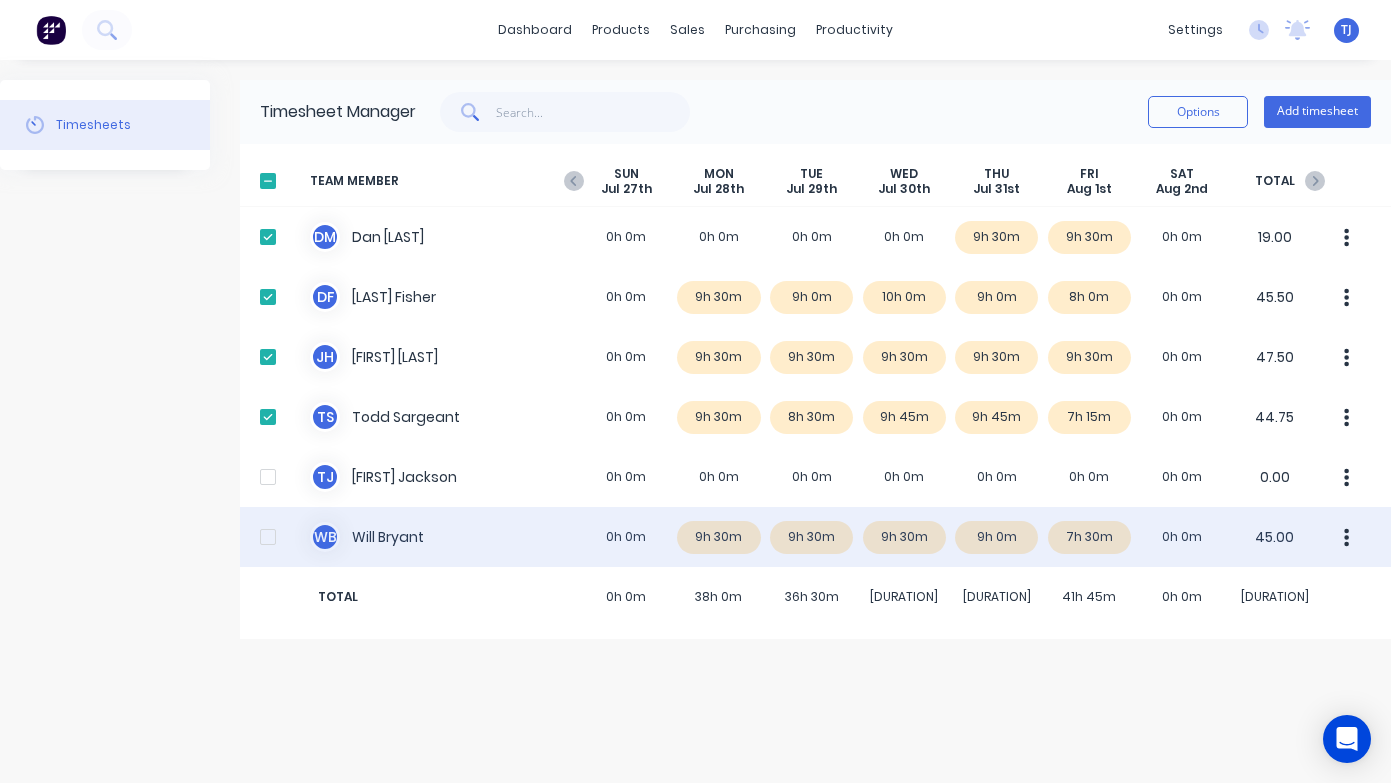 click at bounding box center (268, 537) 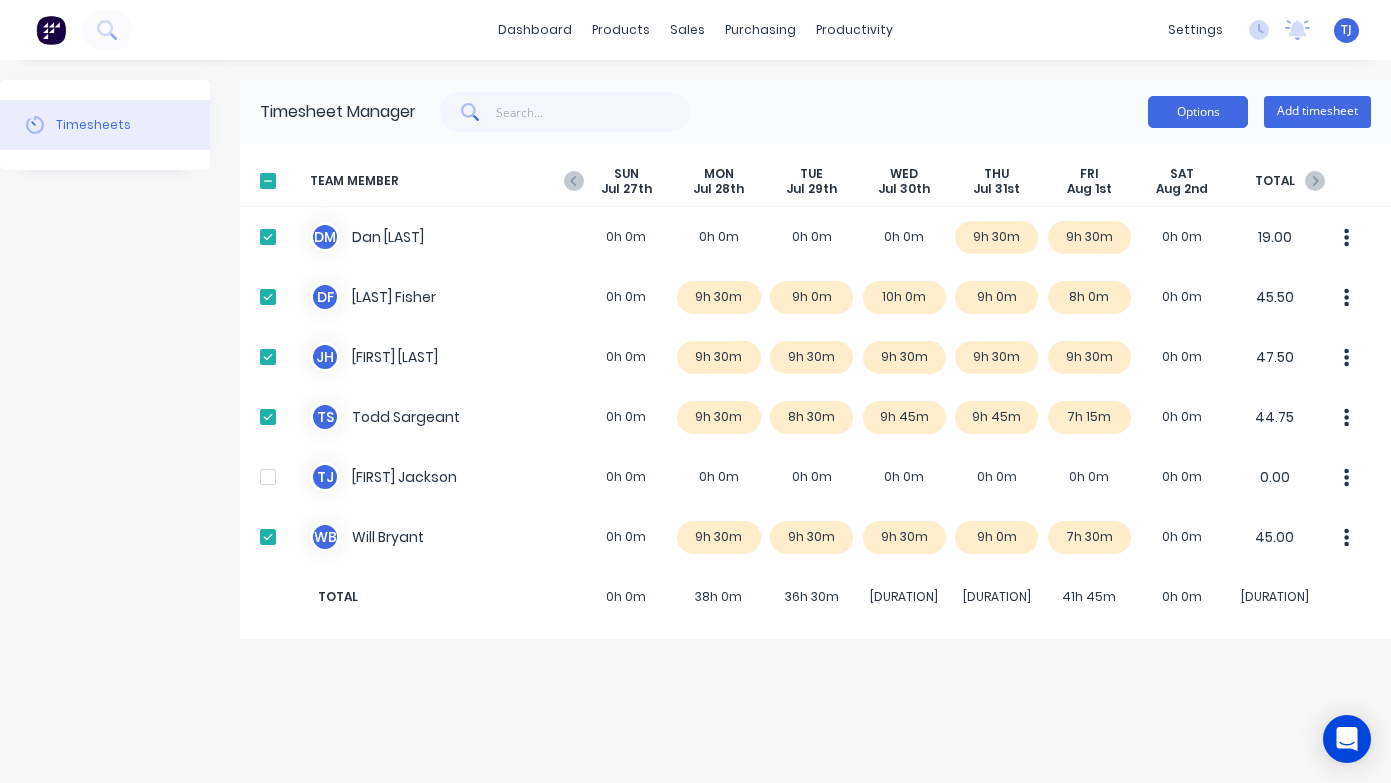 click on "Options" at bounding box center (1198, 112) 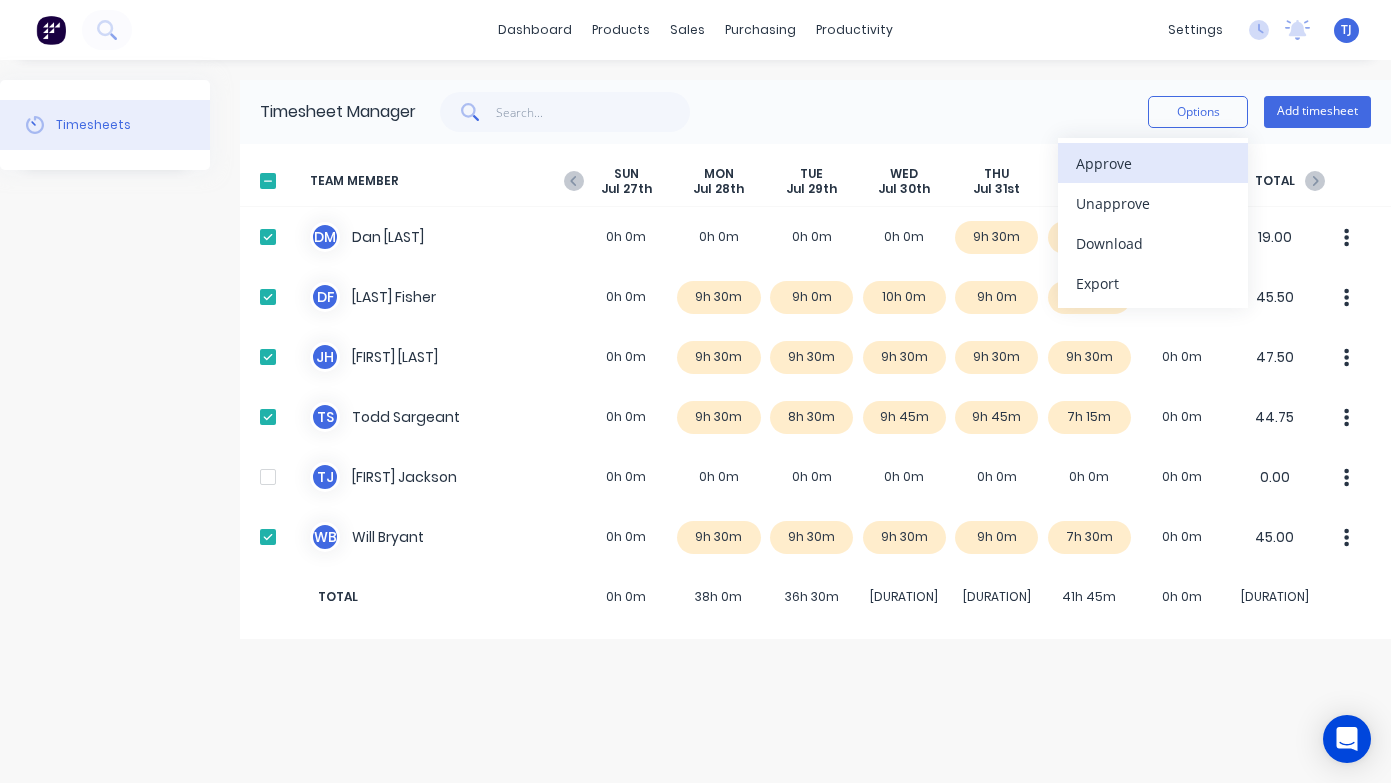 click on "Approve" at bounding box center [1153, 163] 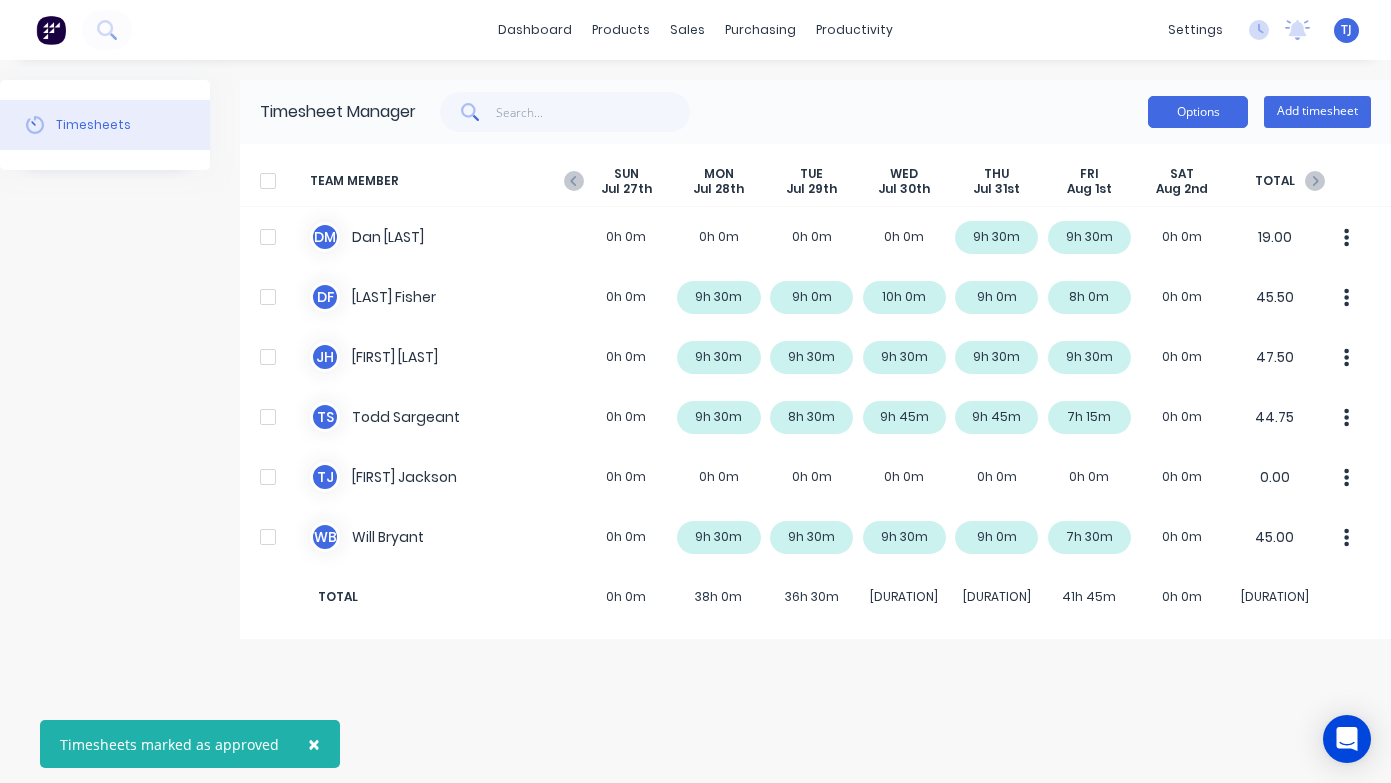 click on "Options" at bounding box center [1198, 112] 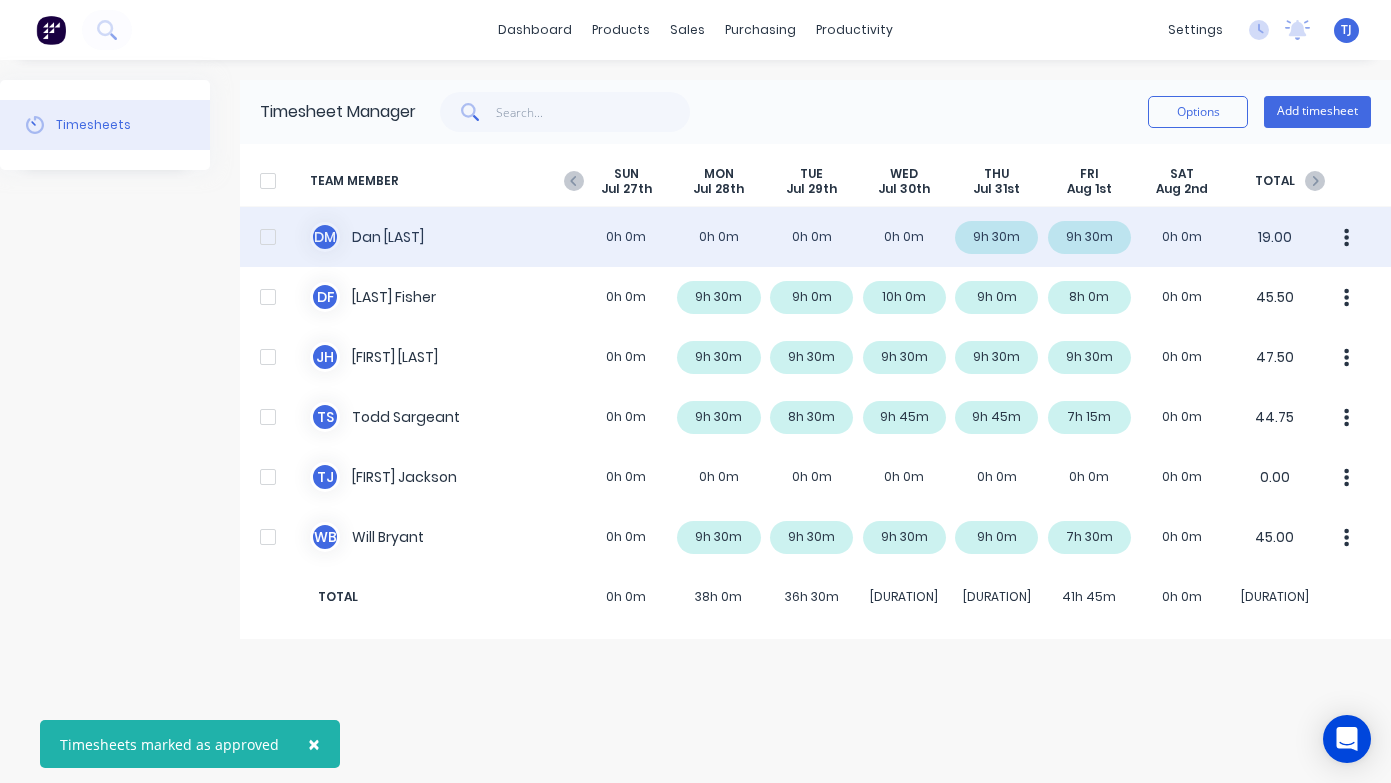 click at bounding box center (268, 237) 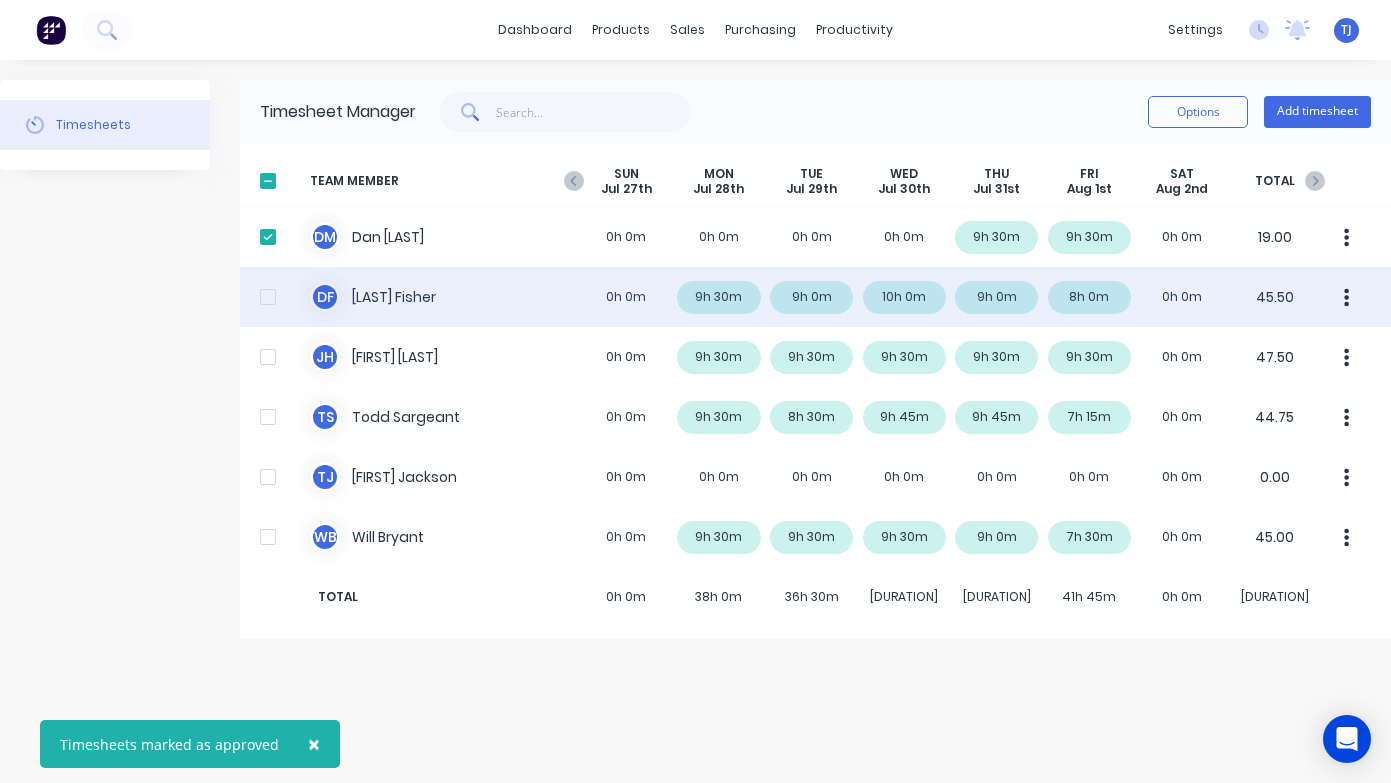 click at bounding box center (268, 297) 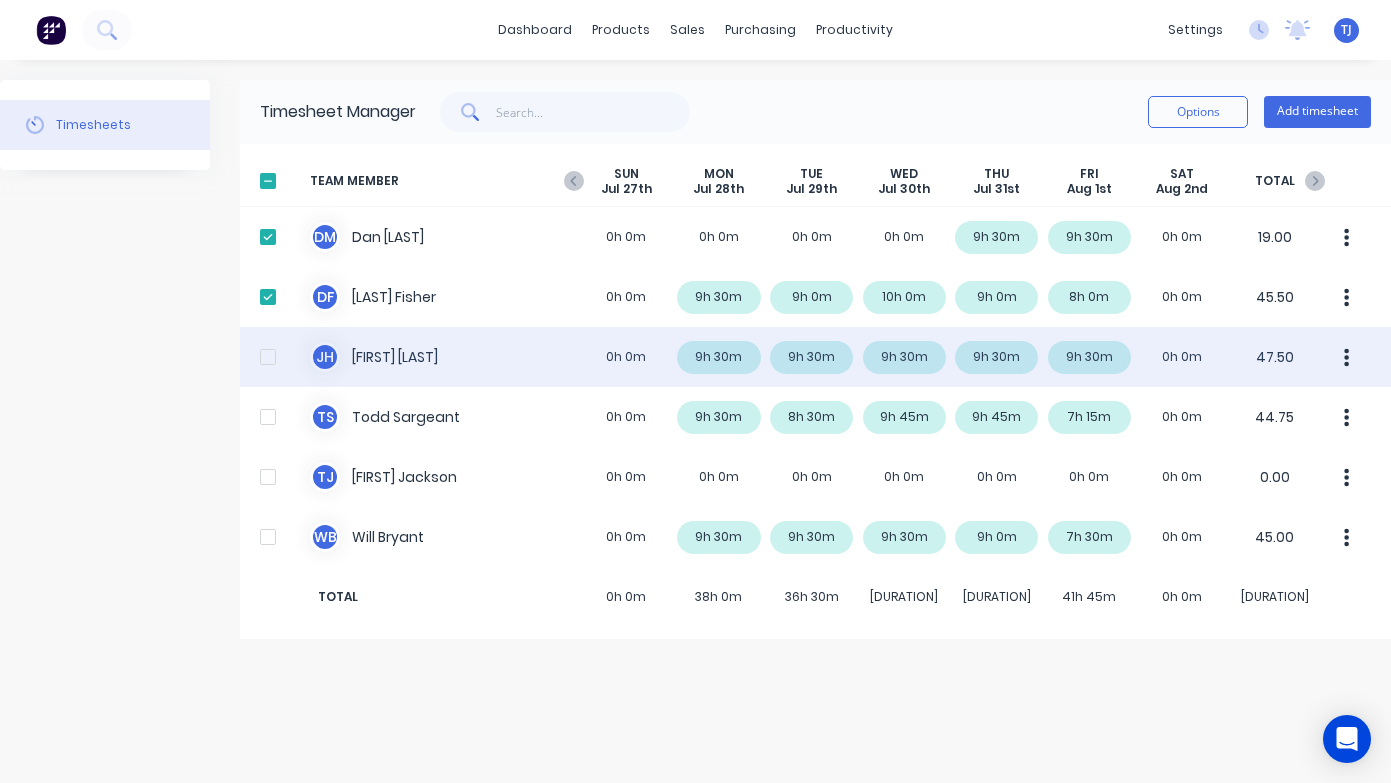 click at bounding box center [268, 357] 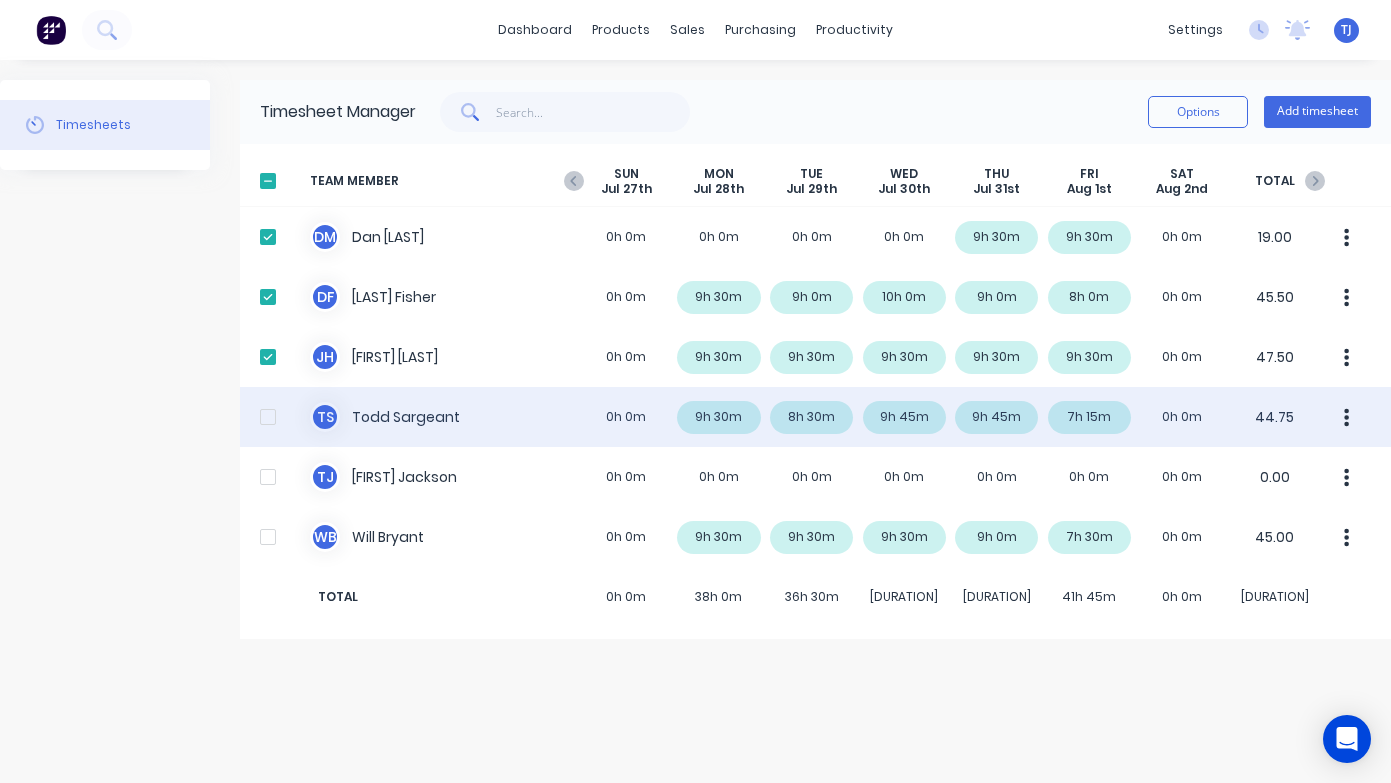 click at bounding box center (268, 417) 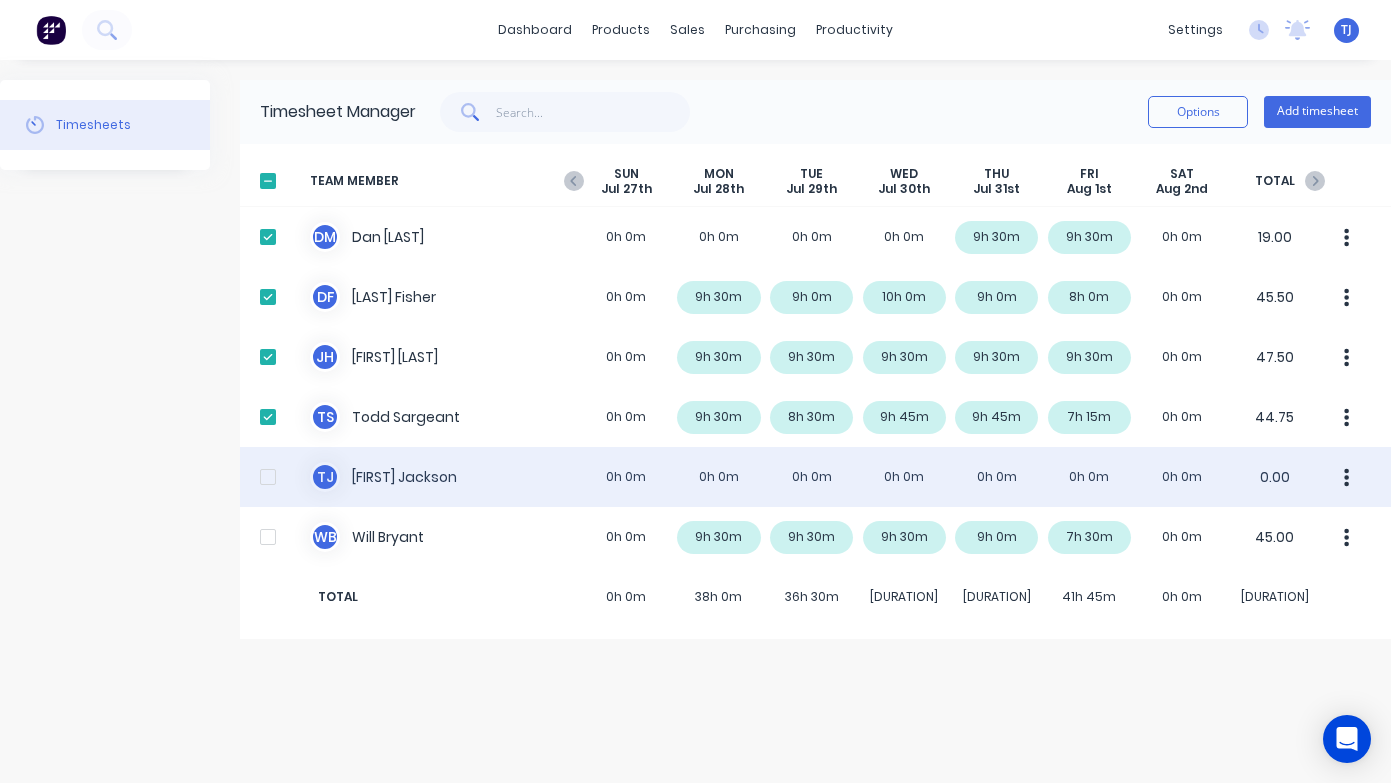 click at bounding box center [268, 477] 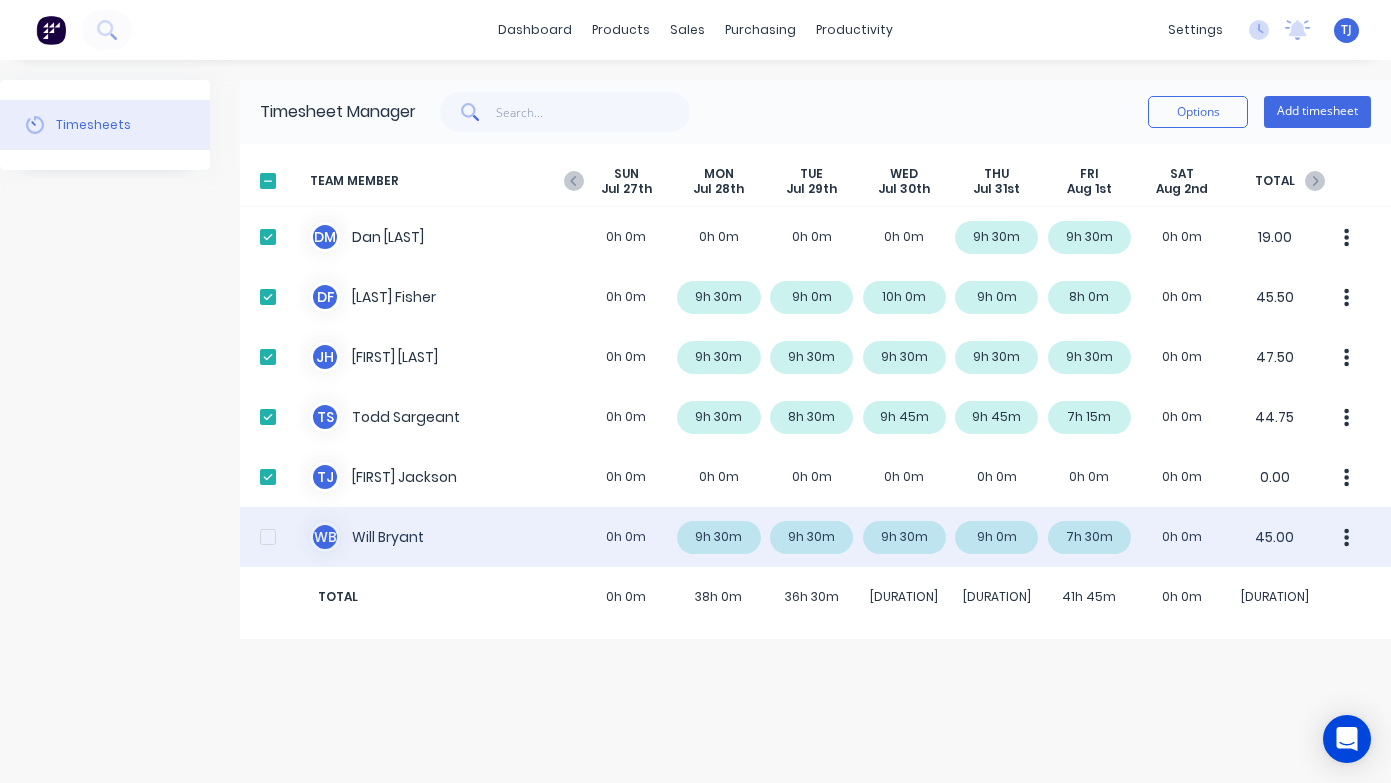 click at bounding box center (268, 537) 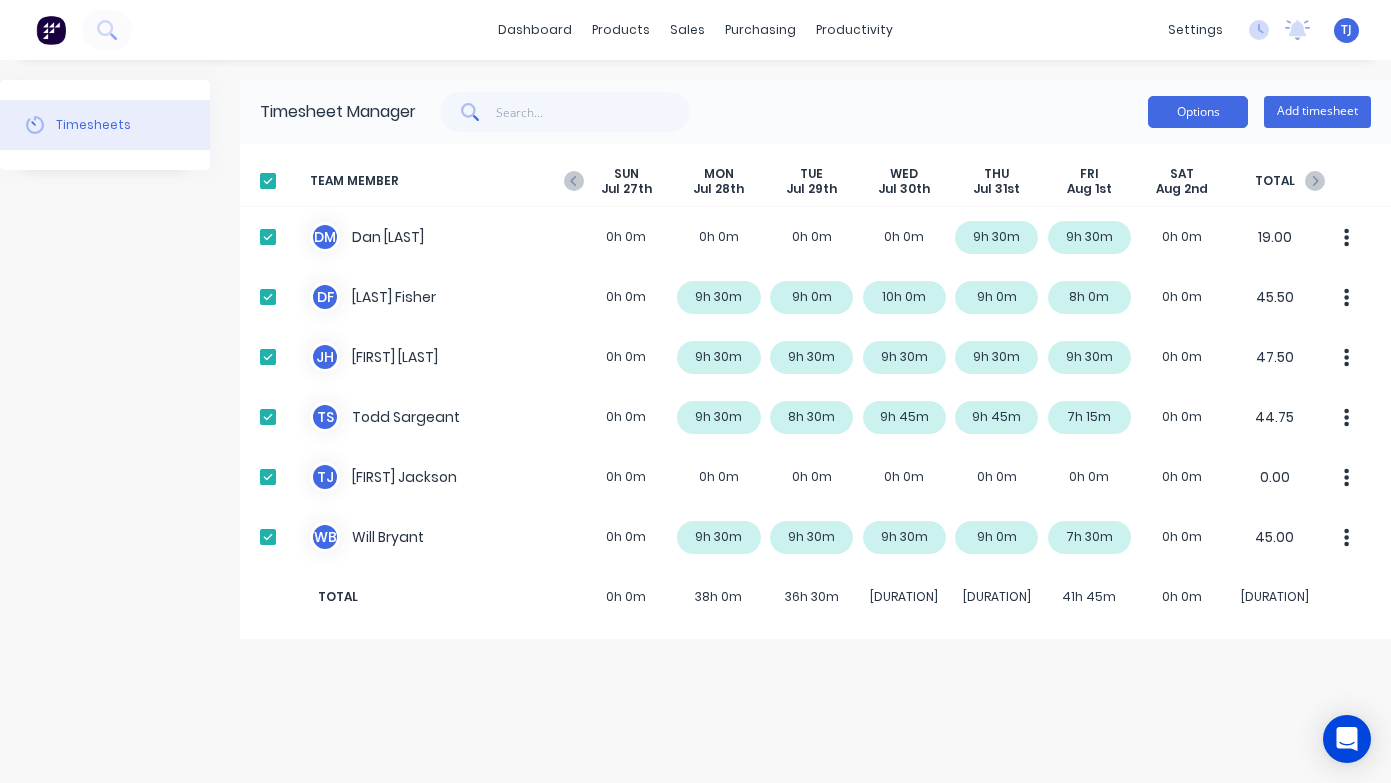 click on "Options" at bounding box center (1198, 112) 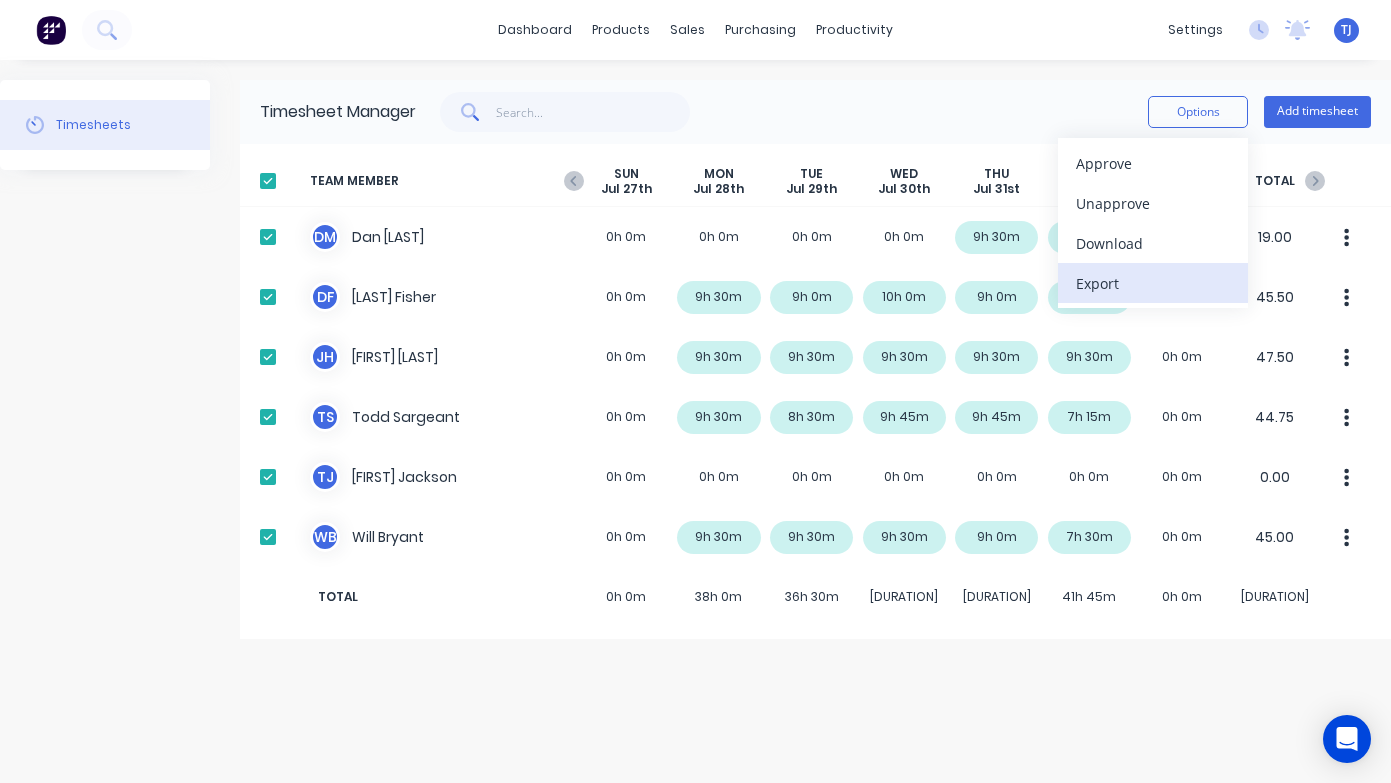click on "Export" at bounding box center (1153, 283) 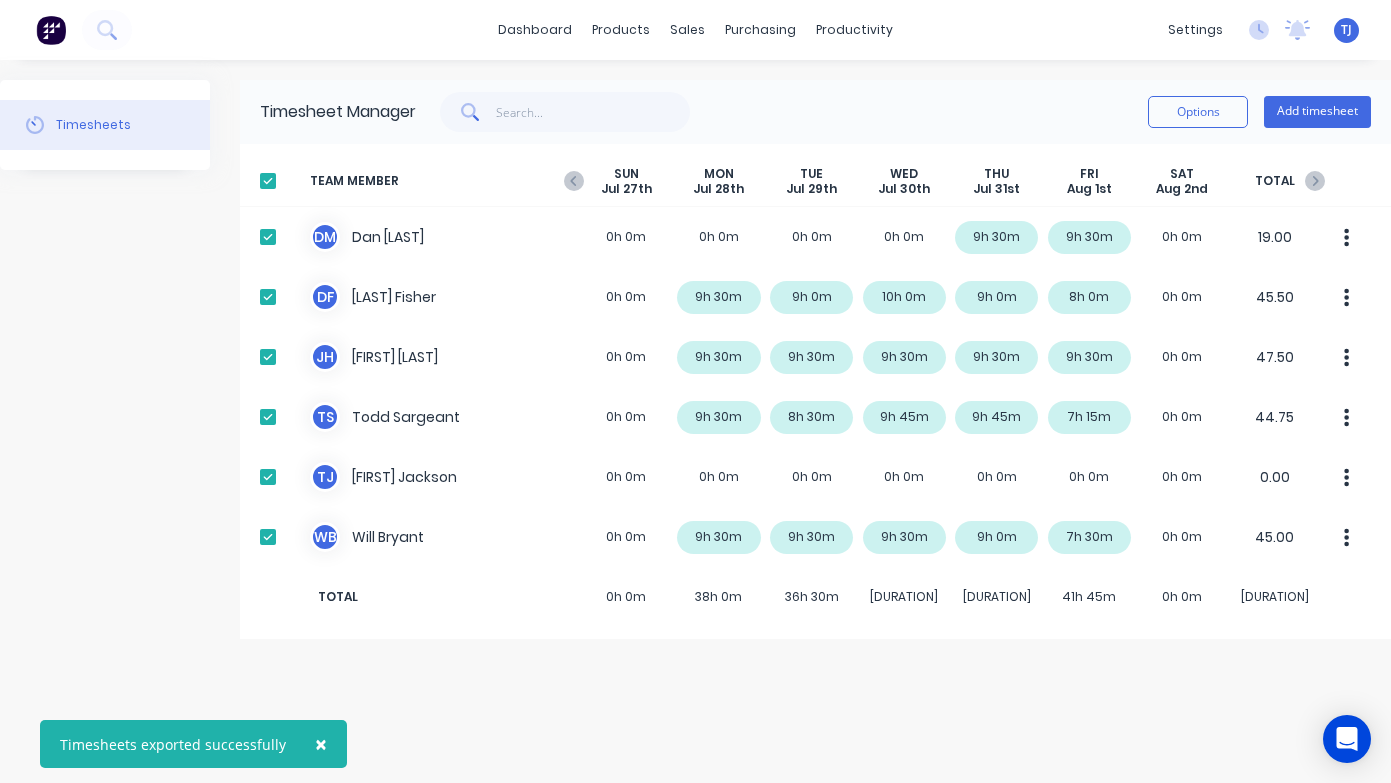 scroll, scrollTop: 0, scrollLeft: 0, axis: both 